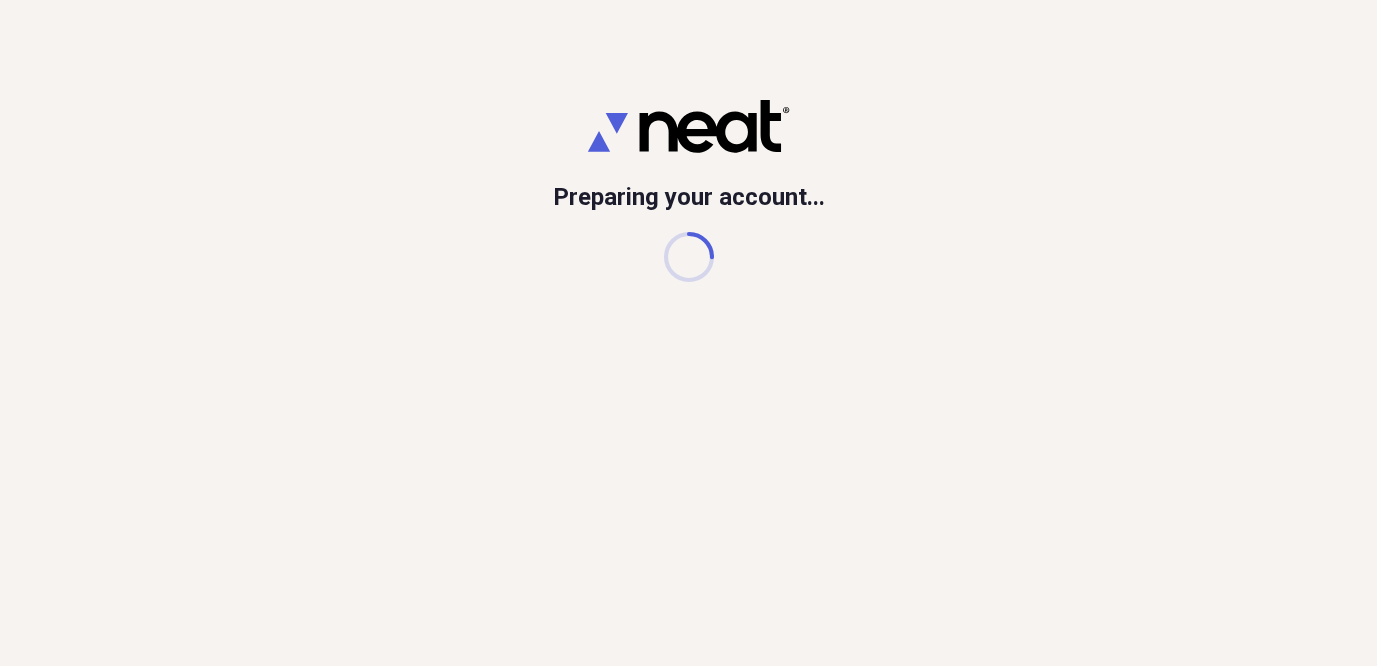 scroll, scrollTop: 0, scrollLeft: 0, axis: both 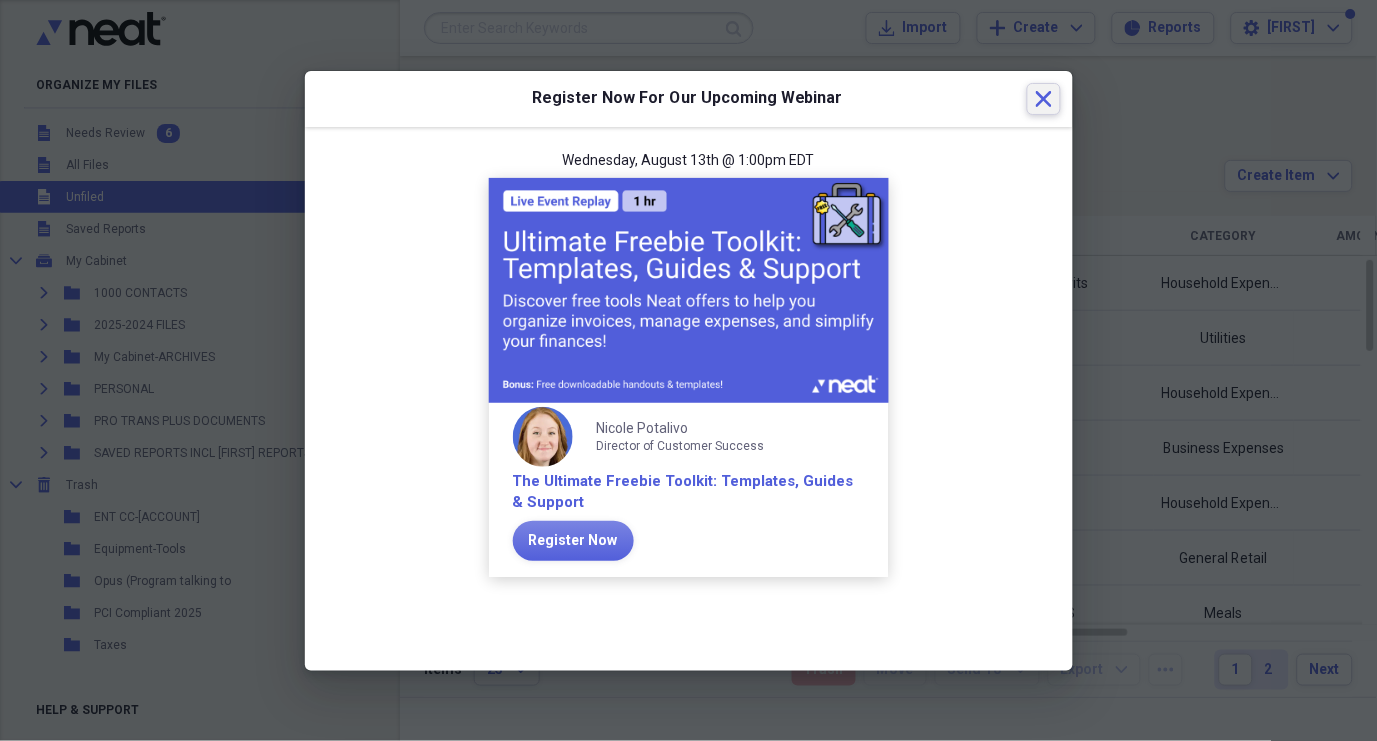 click on "Close" at bounding box center (1044, 99) 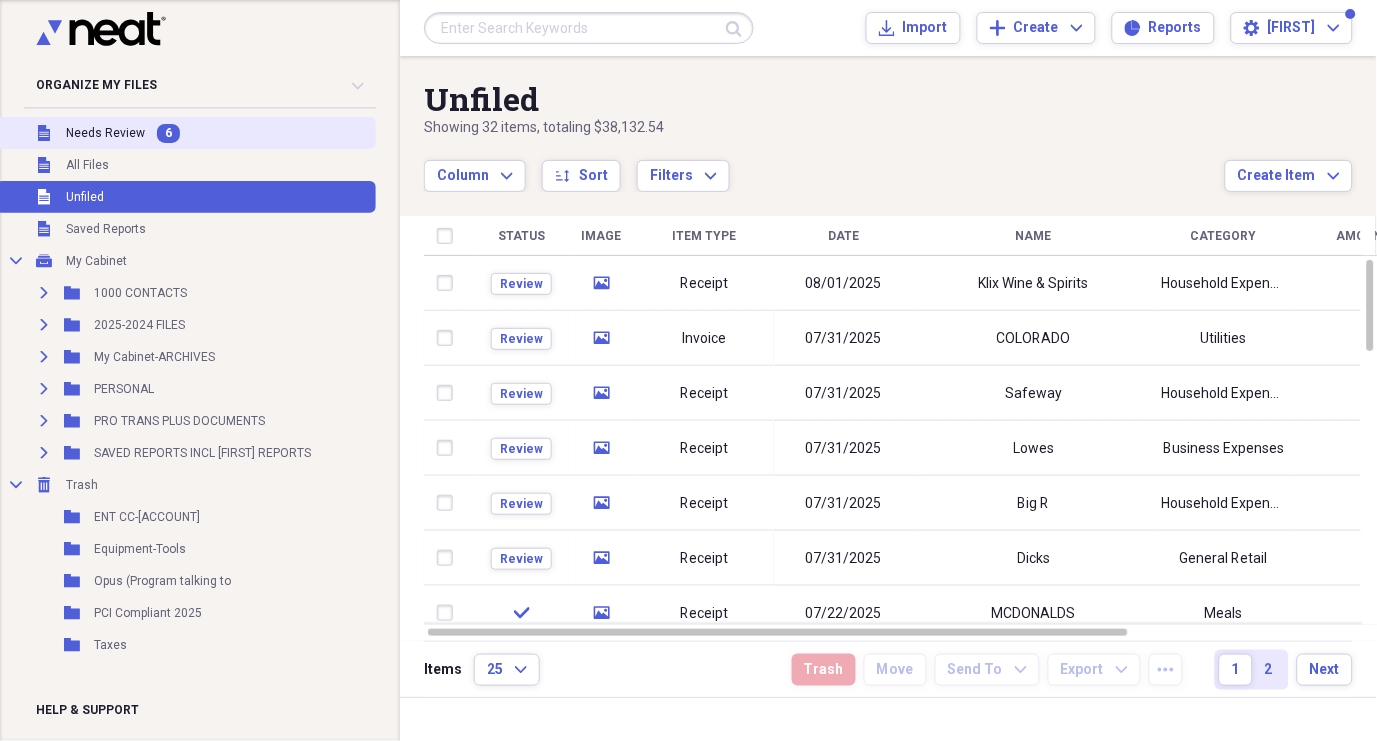 click on "Needs Review" at bounding box center (105, 133) 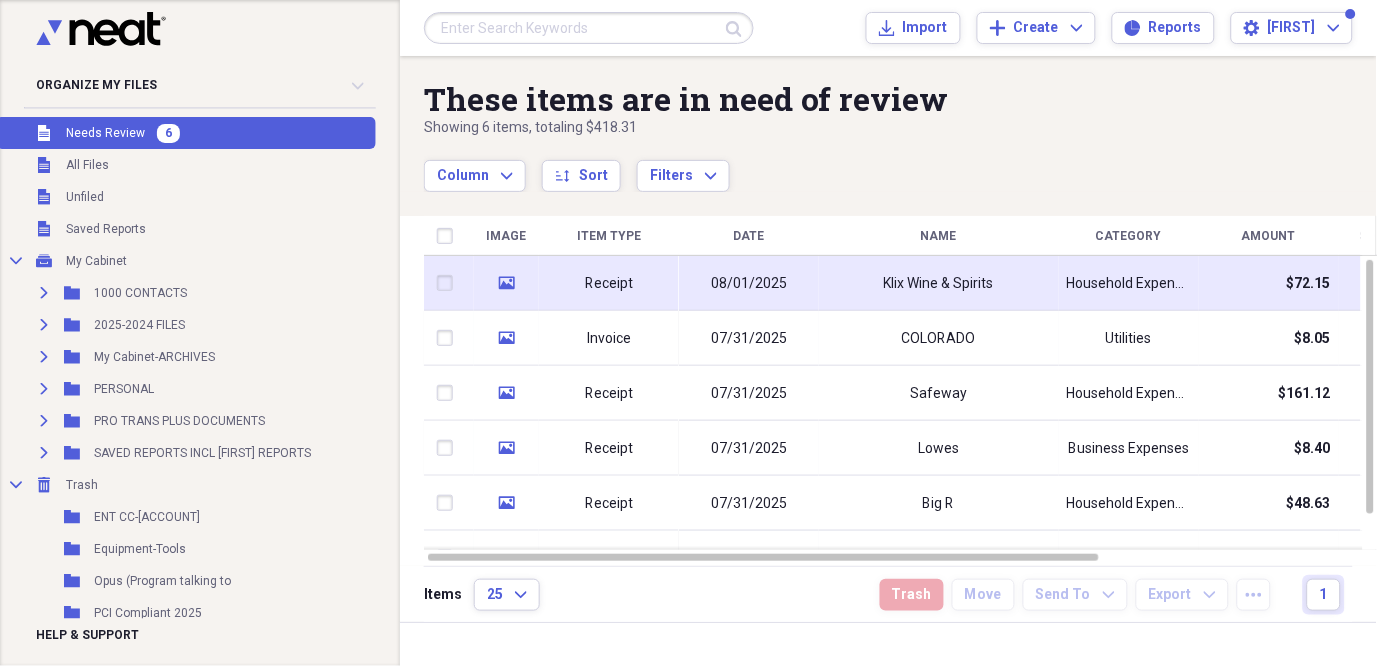 click on "Klix Wine & Spirits" at bounding box center [939, 284] 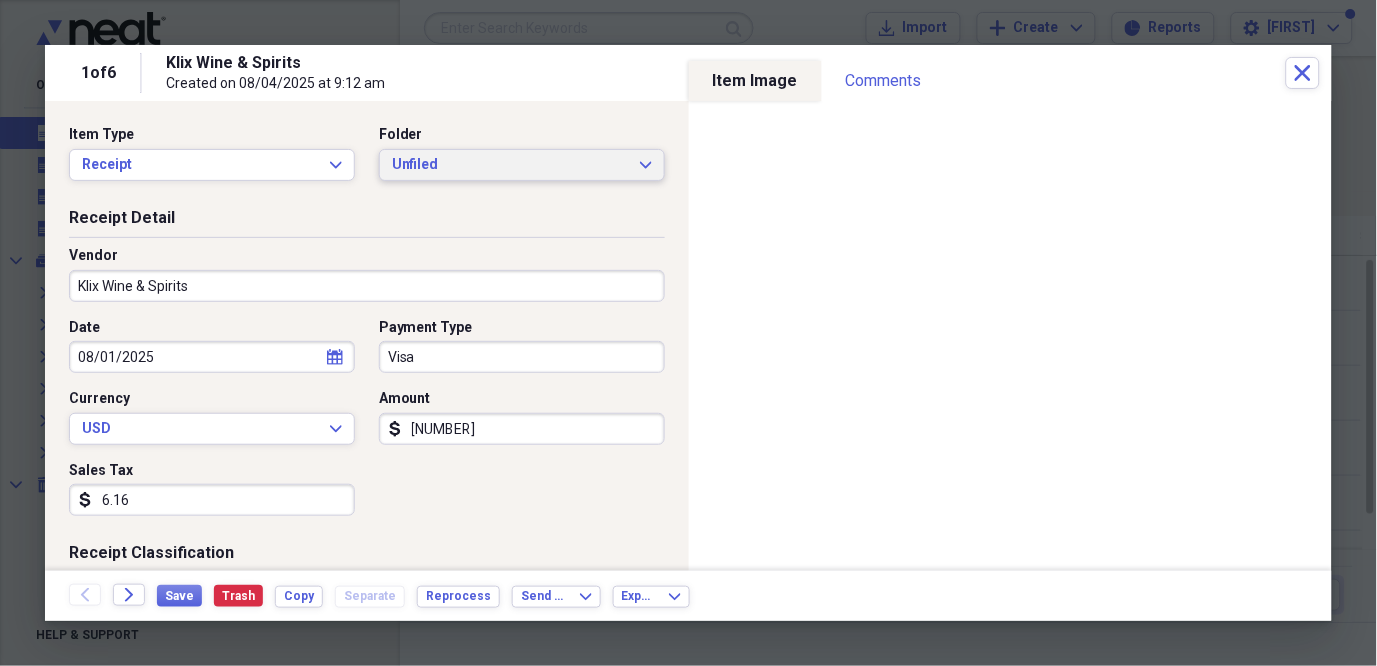click on "Expand" 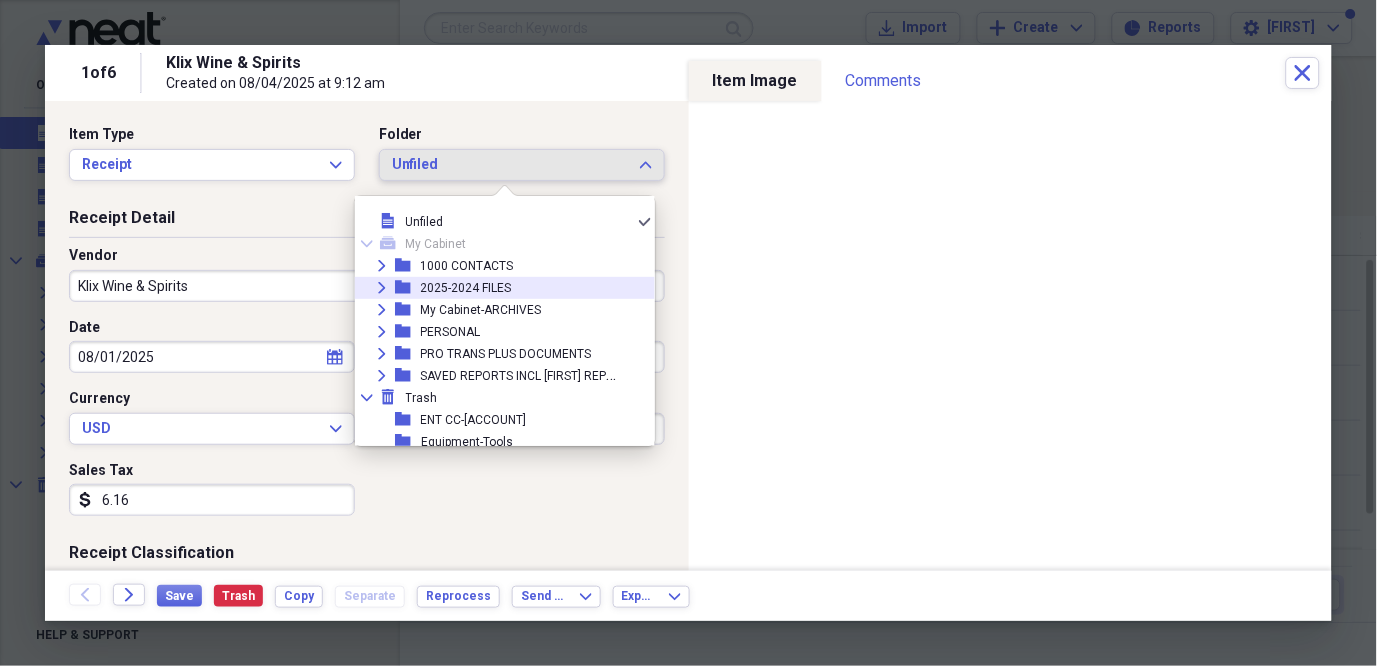 click on "Expand" 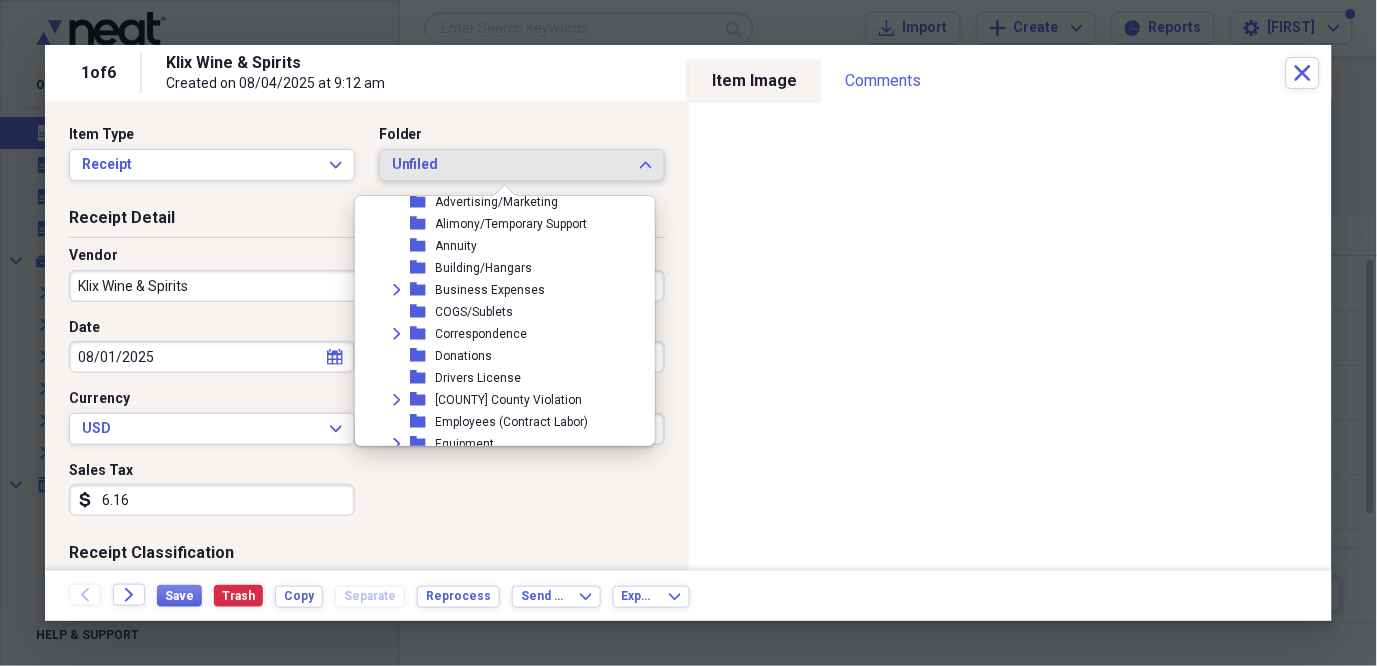 scroll, scrollTop: 590, scrollLeft: 0, axis: vertical 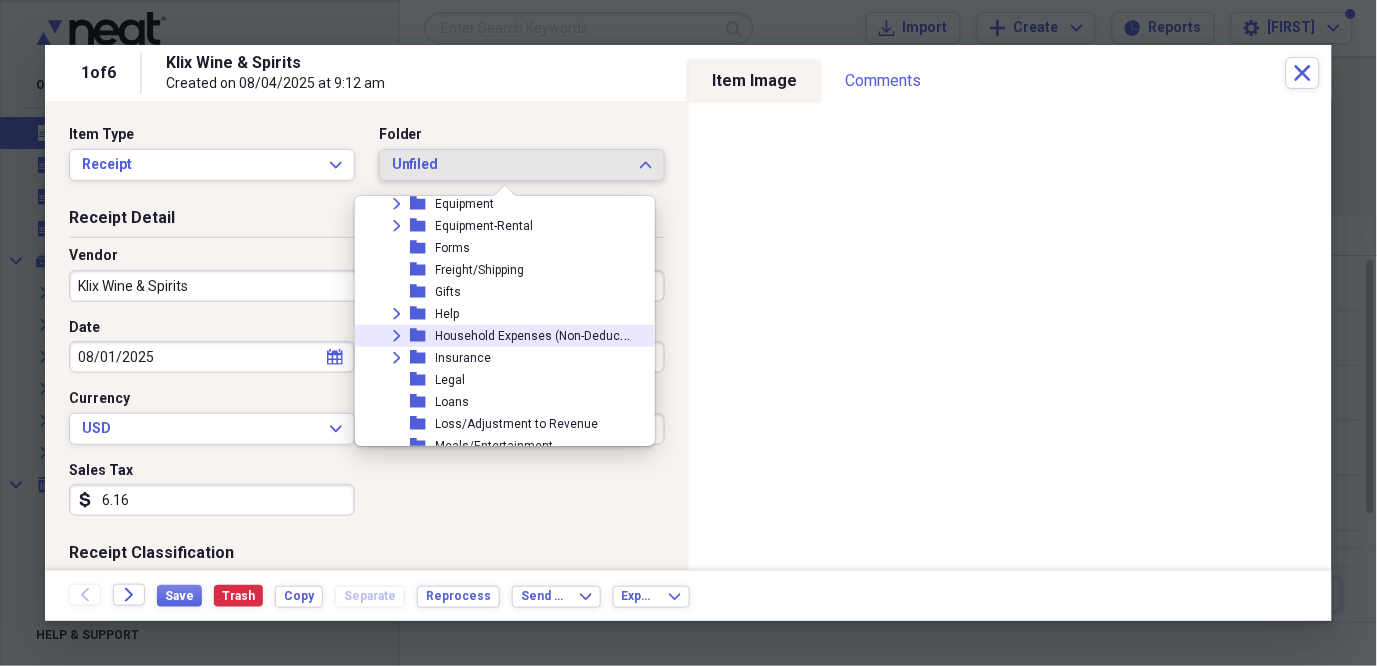 click on "Expand" 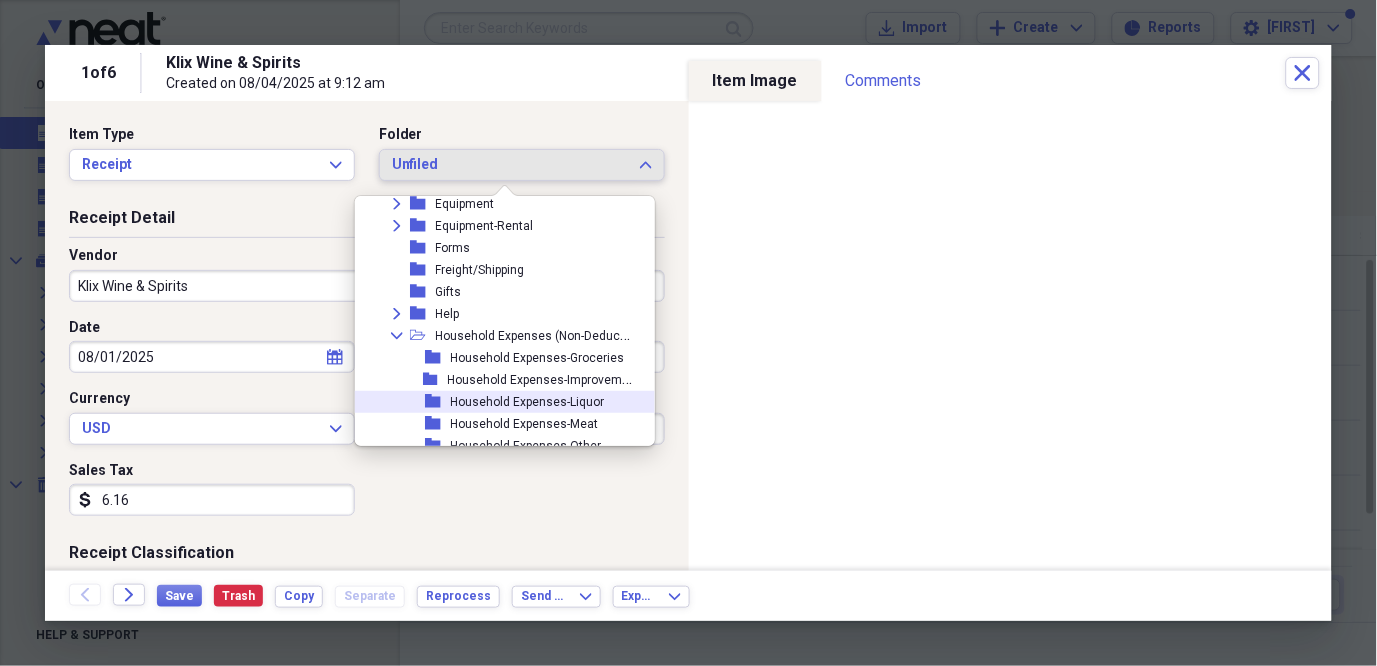 click on "Household Expenses-Liquor" at bounding box center (528, 402) 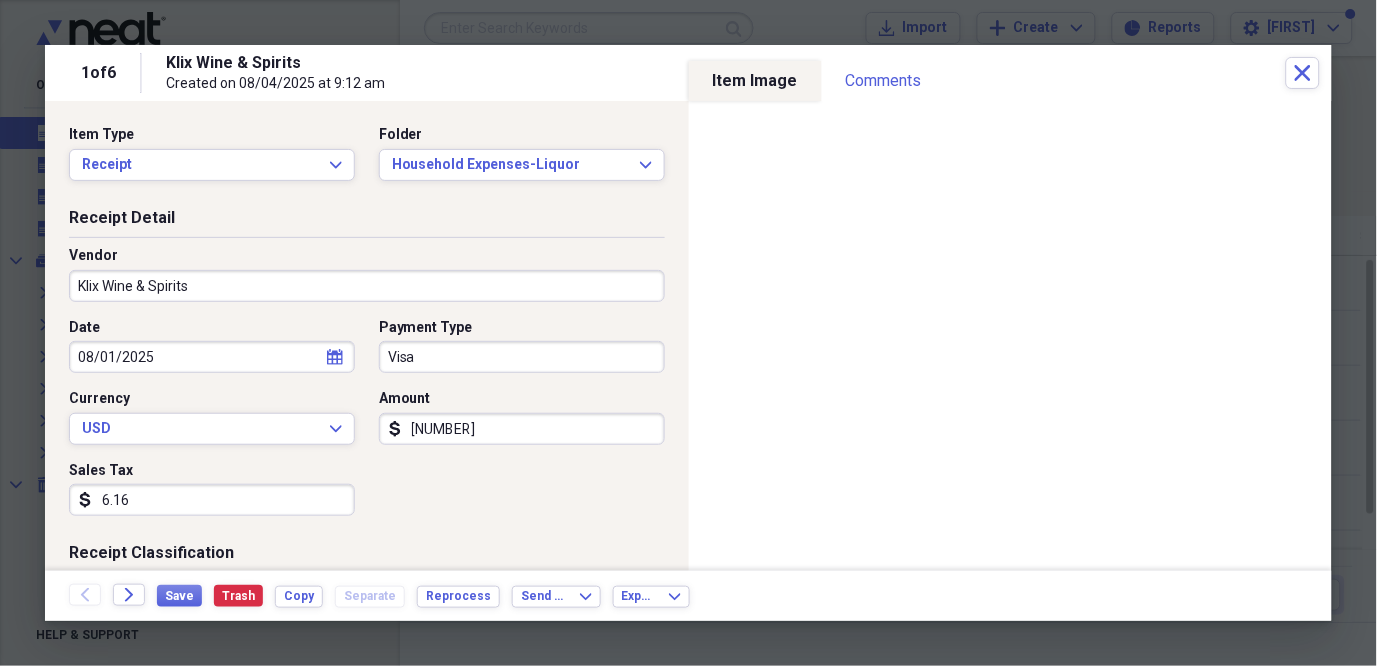click on "Visa" at bounding box center [522, 357] 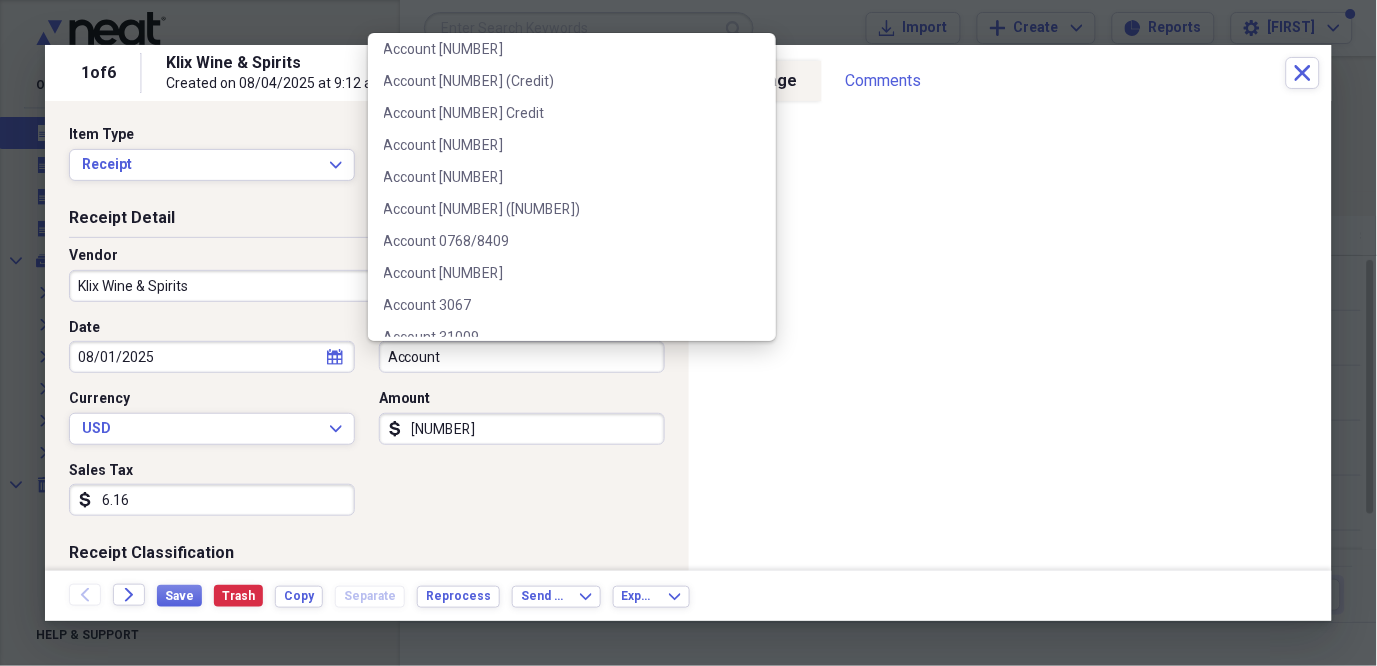 scroll, scrollTop: 0, scrollLeft: 0, axis: both 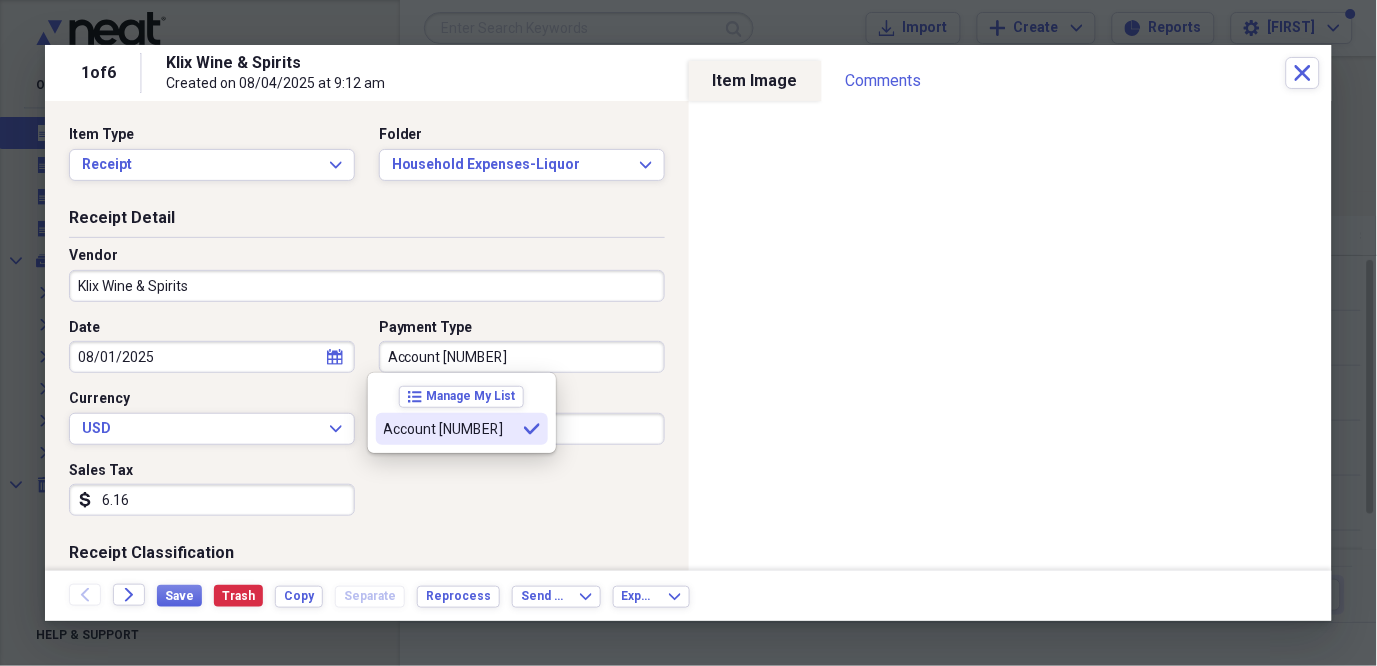 type on "Account [NUMBER]" 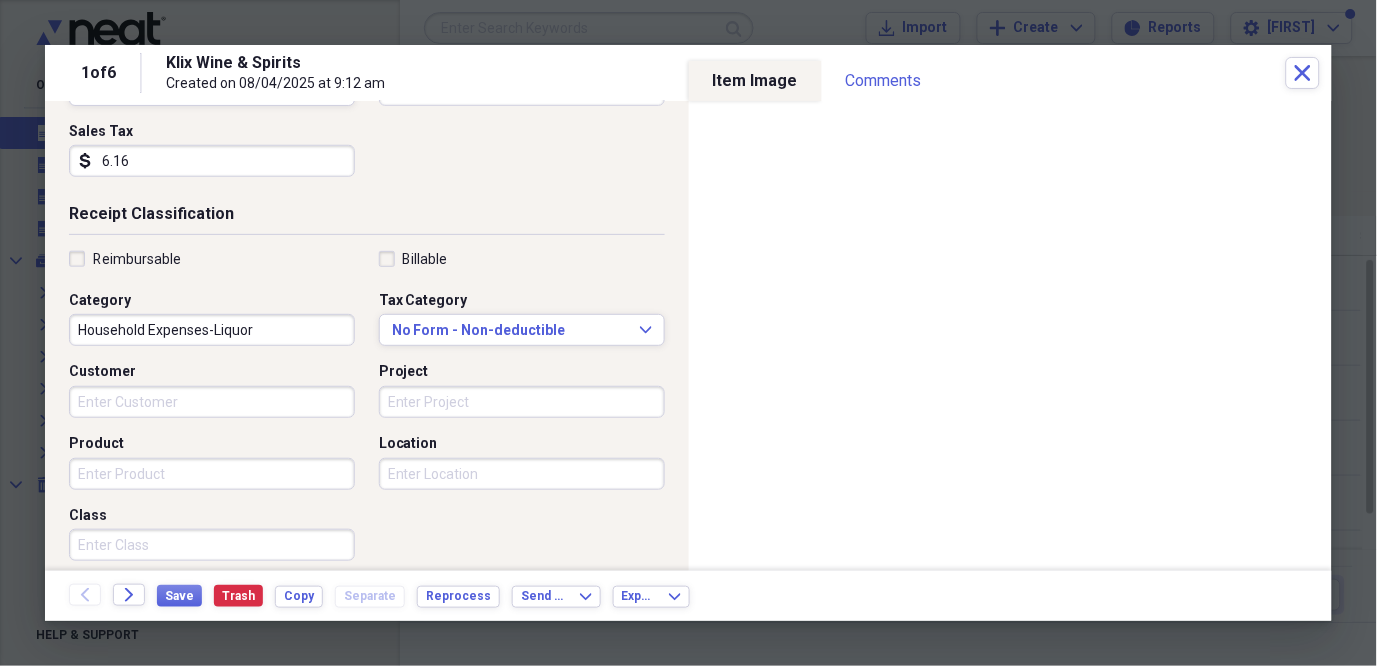 scroll, scrollTop: 363, scrollLeft: 0, axis: vertical 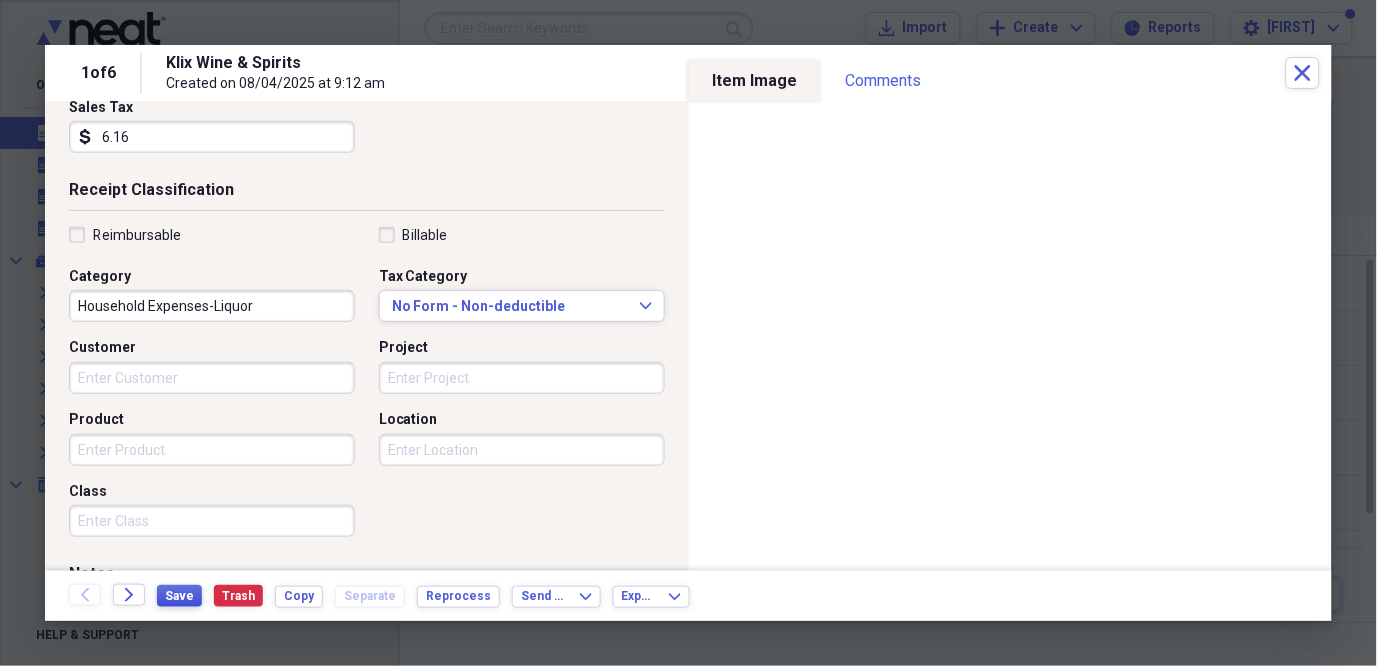 click on "Save" at bounding box center [179, 596] 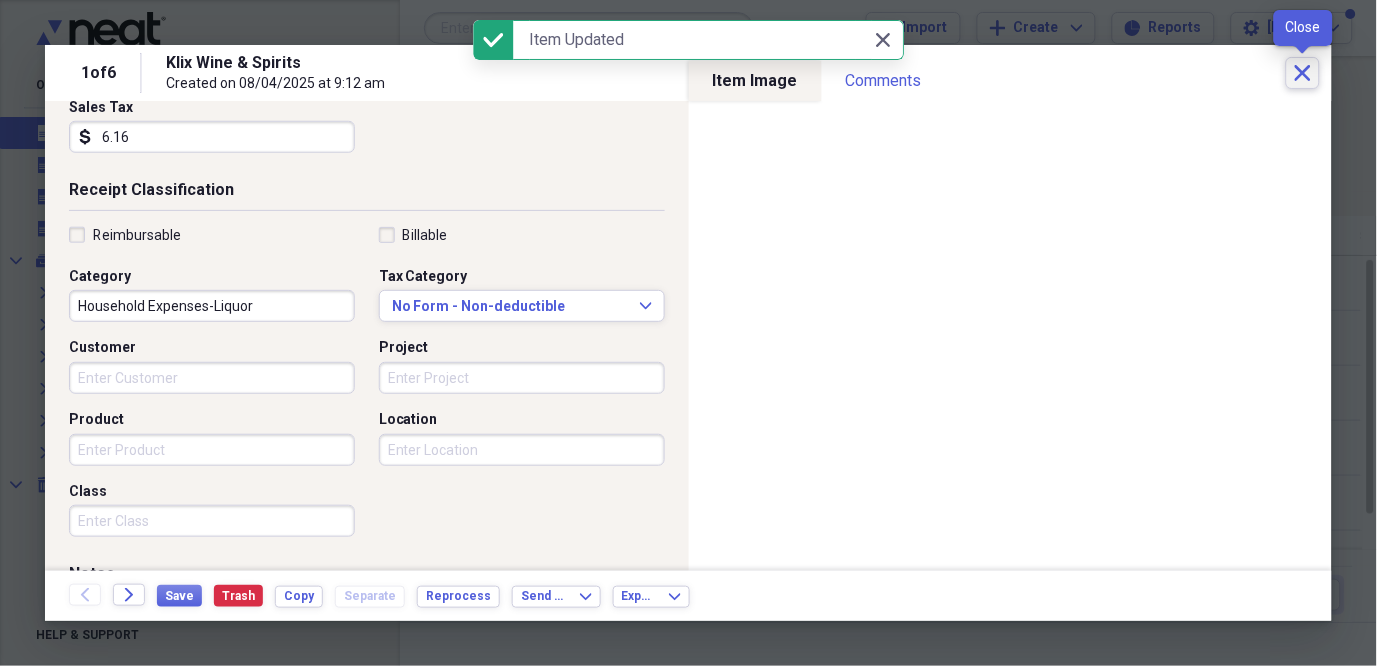 click on "Close" at bounding box center [1303, 73] 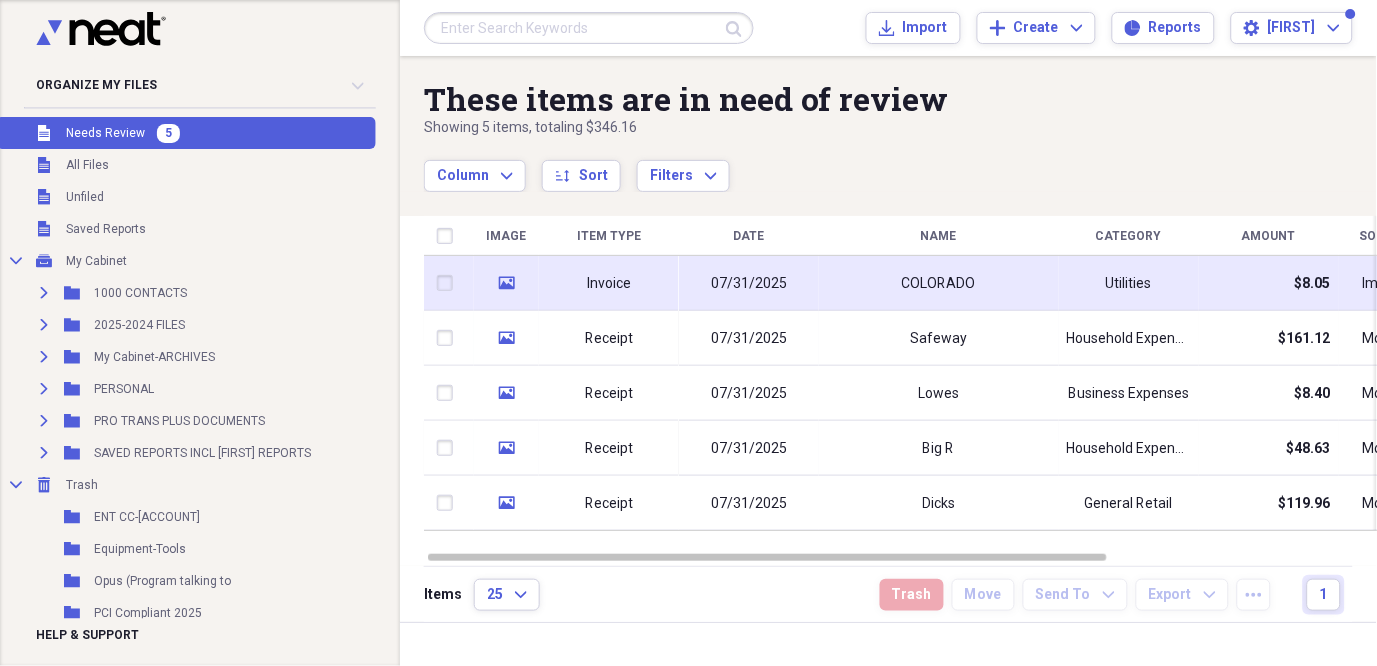 click on "COLORADO" at bounding box center (939, 284) 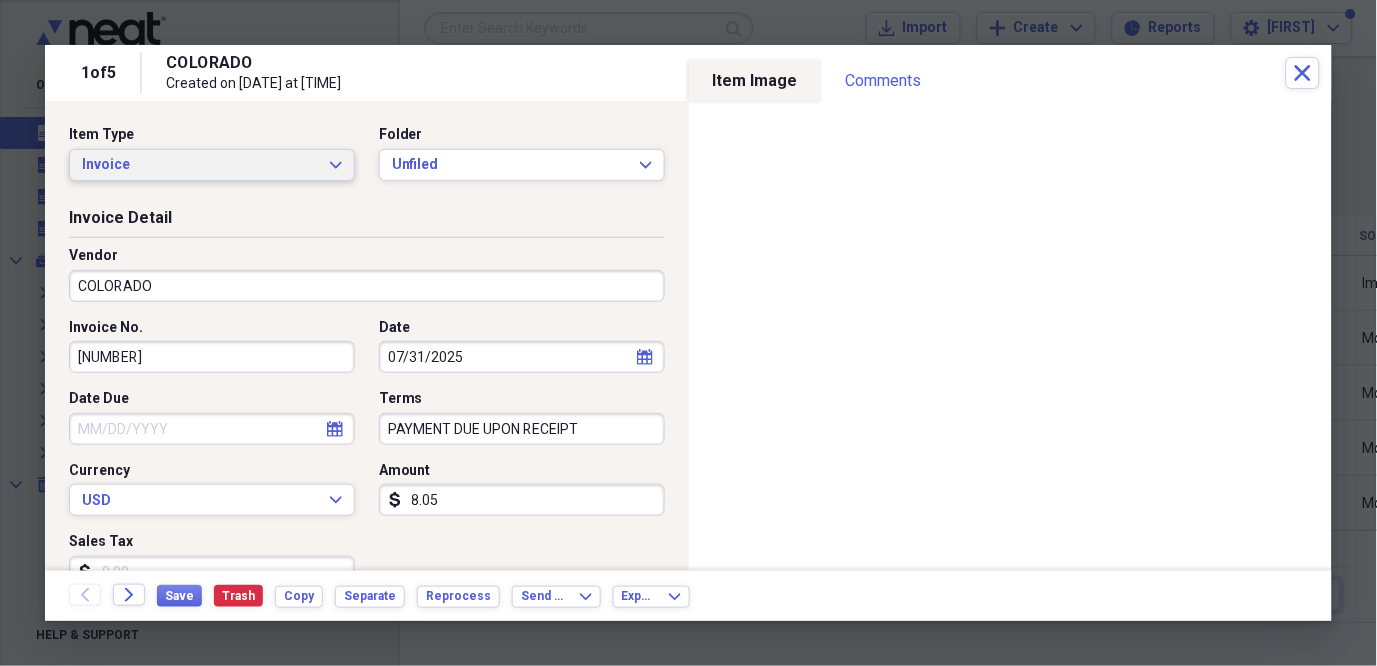click on "Expand" 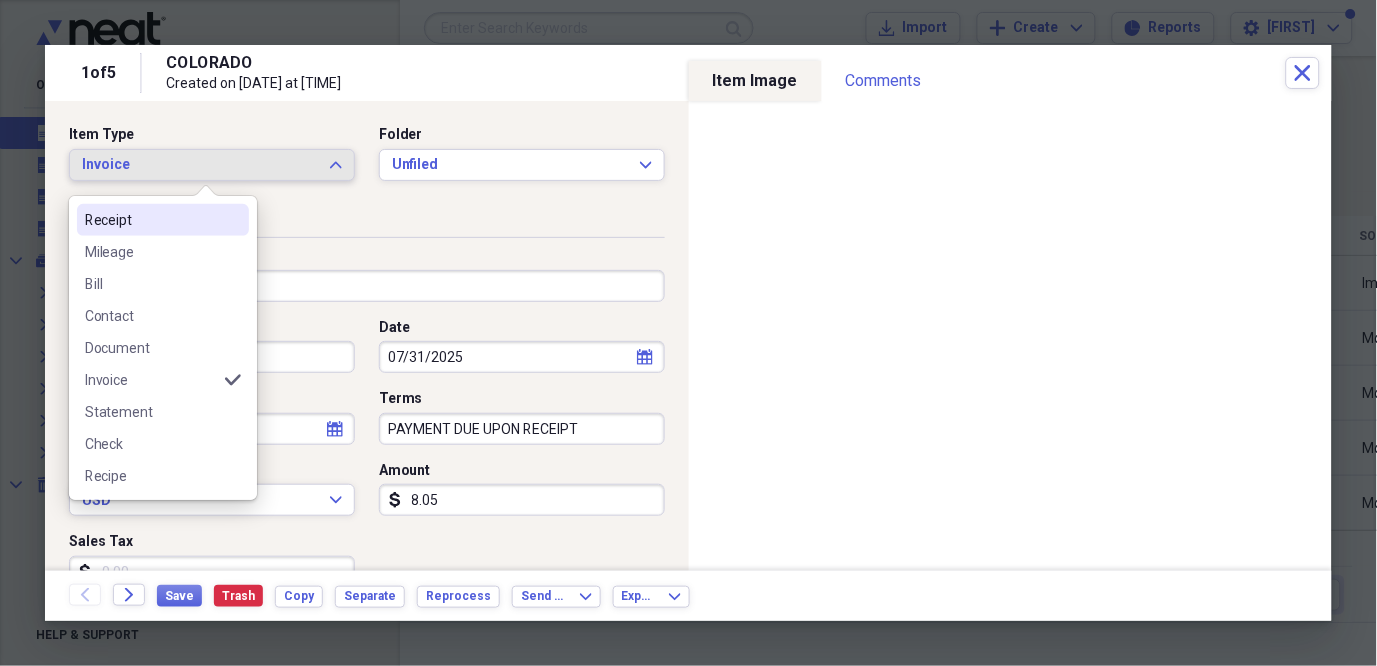 click on "Receipt" at bounding box center [151, 220] 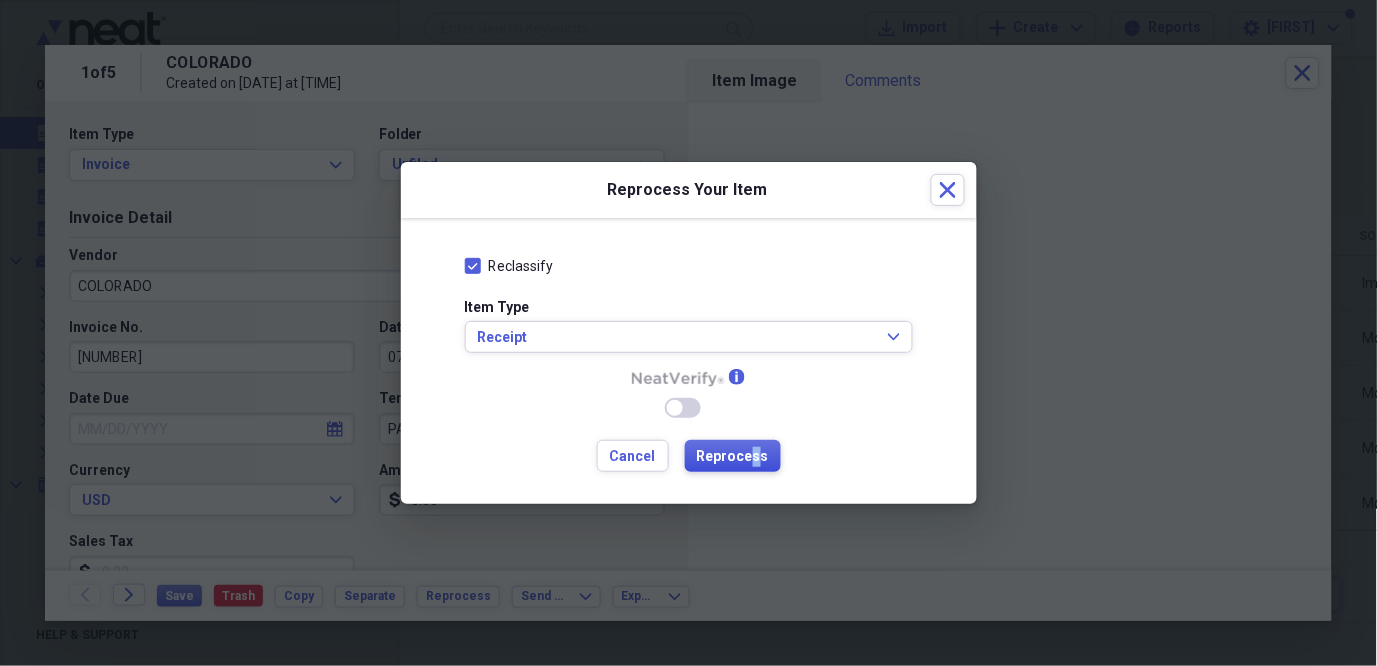click on "Reprocess" at bounding box center [733, 457] 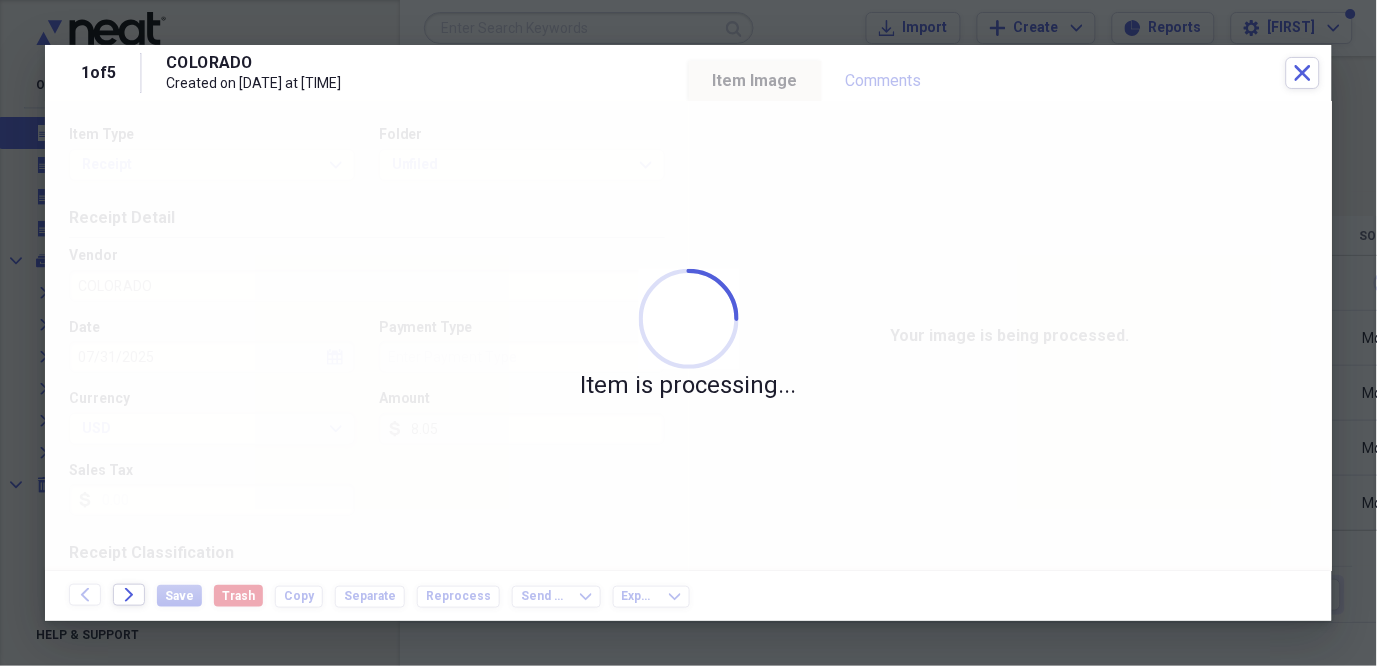 type on "AmericanExpress" 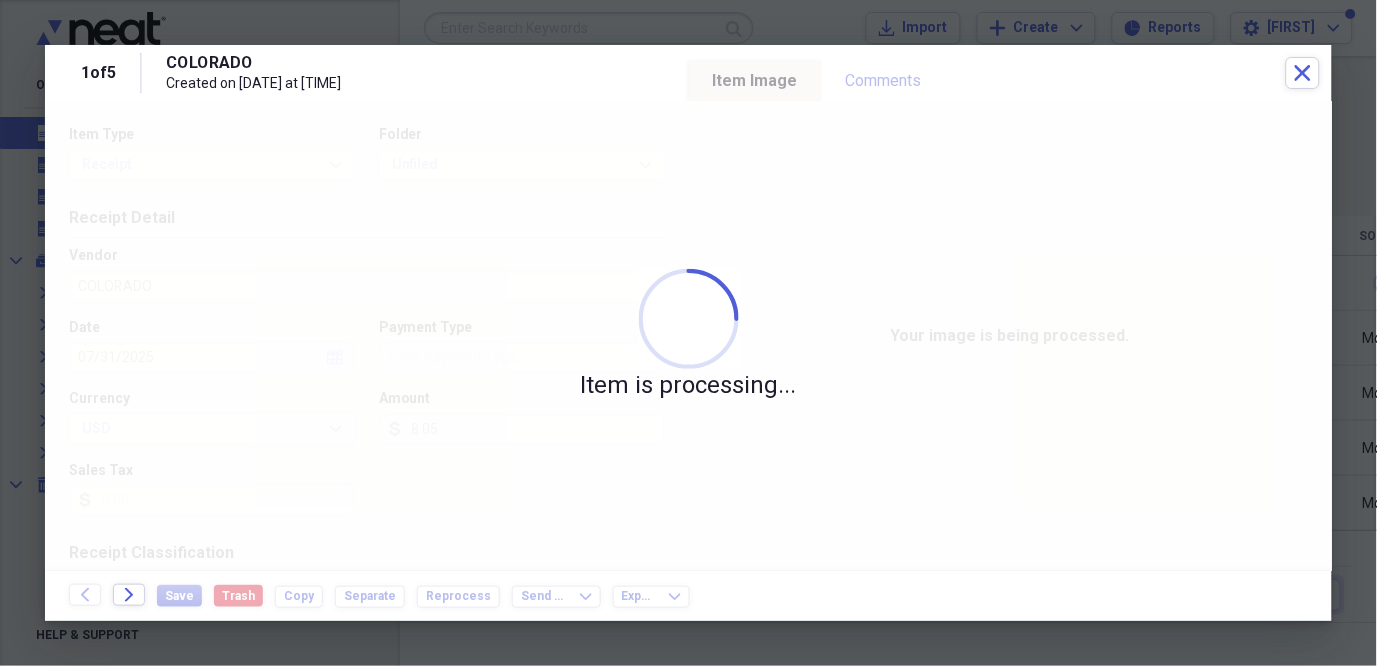 type on "12.27" 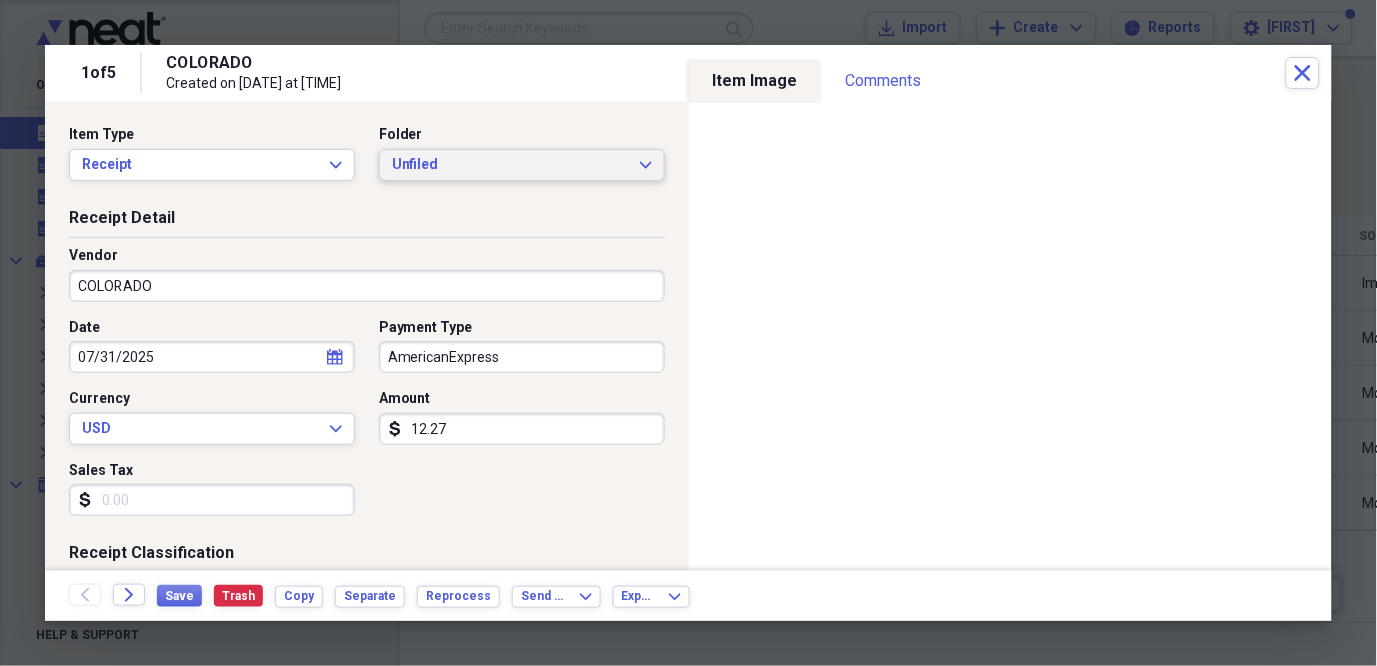 click 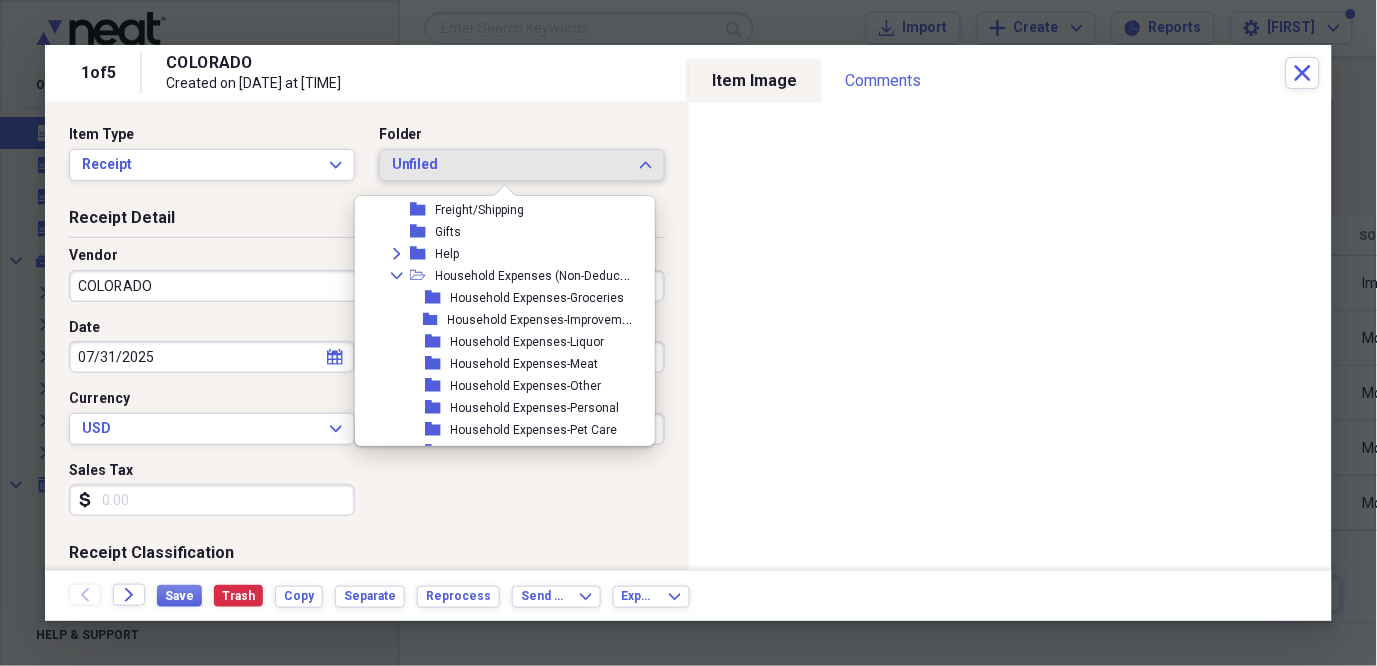 scroll, scrollTop: 984, scrollLeft: 0, axis: vertical 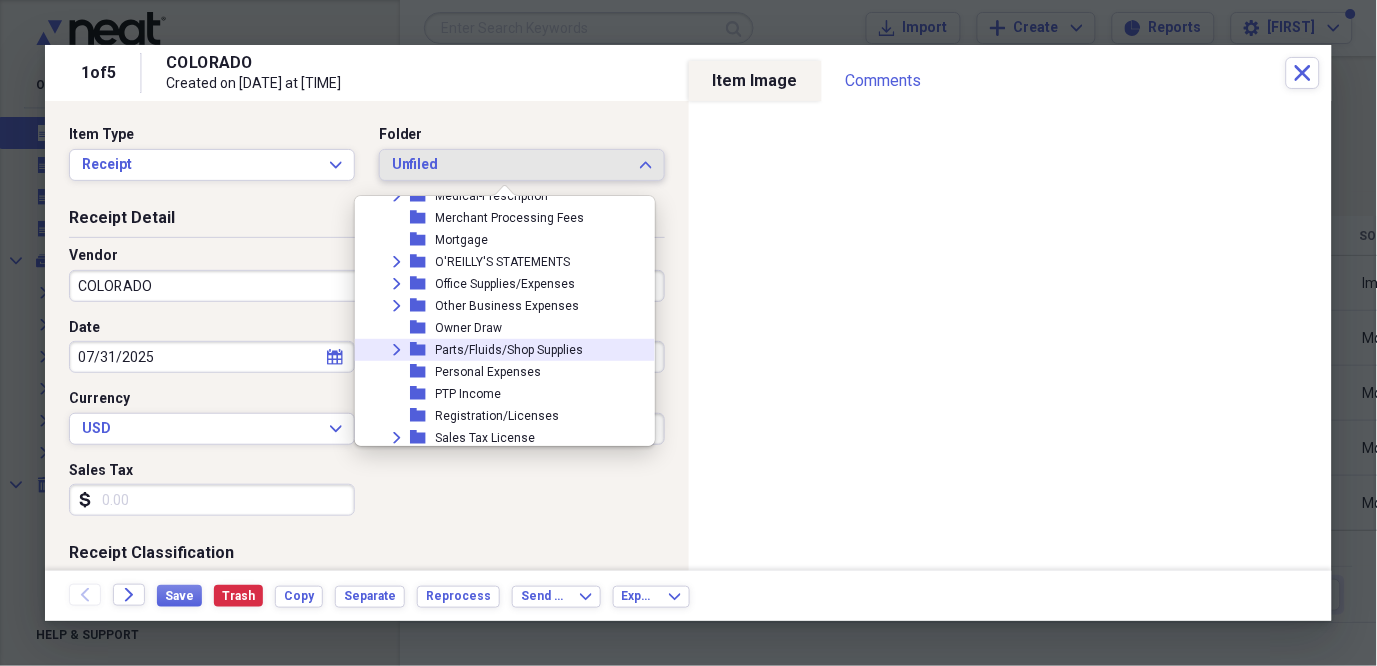 click on "Expand" 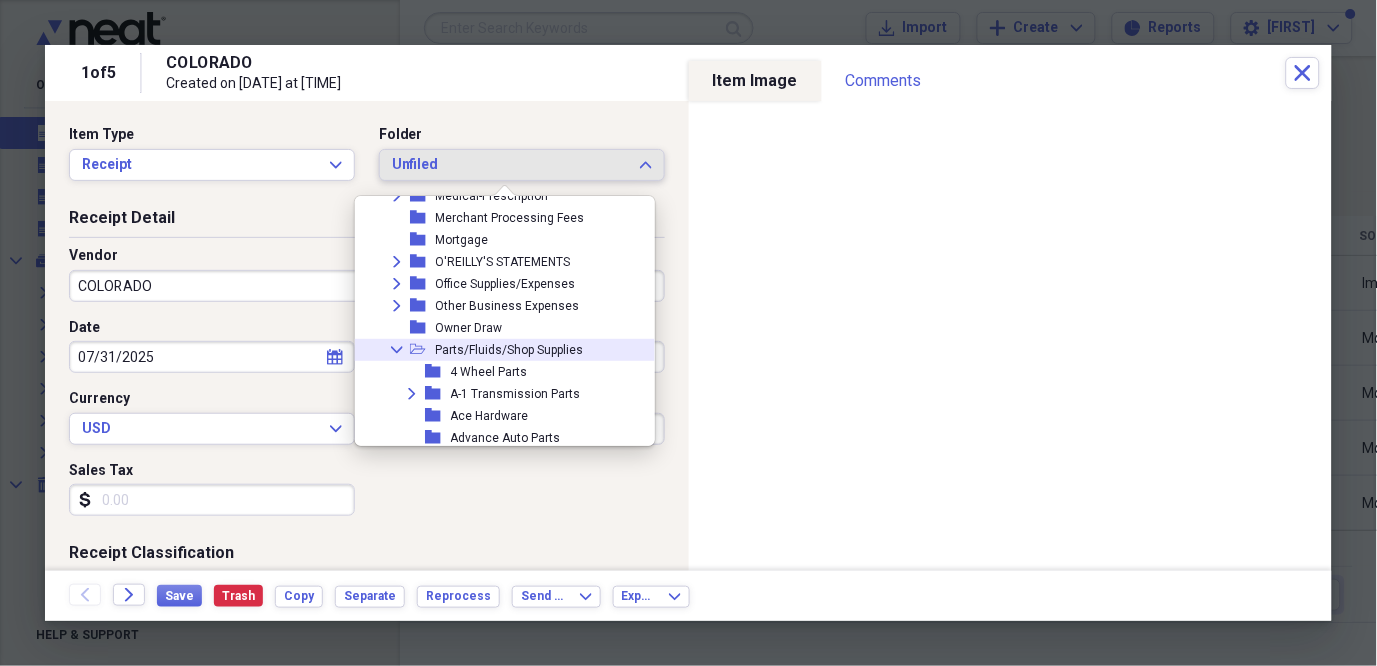 click on "Parts/Fluids/Shop Supplies" at bounding box center [510, 350] 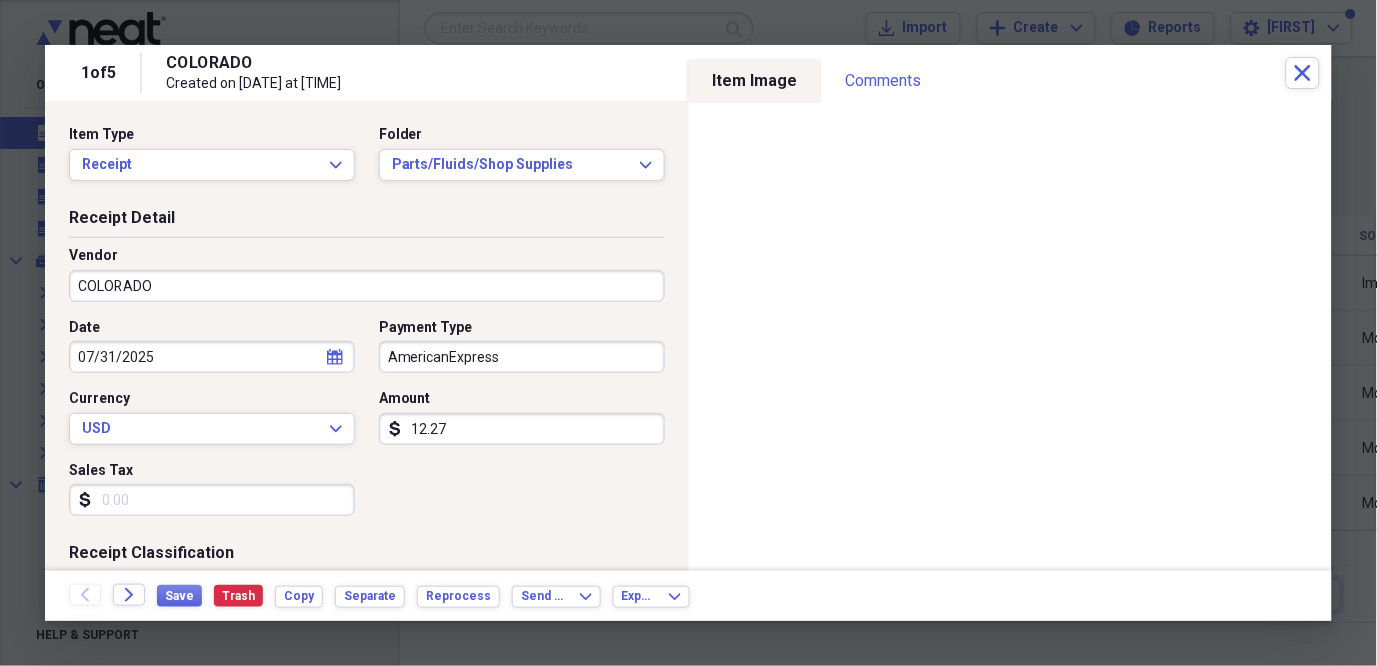 click on "COLORADO" at bounding box center (367, 286) 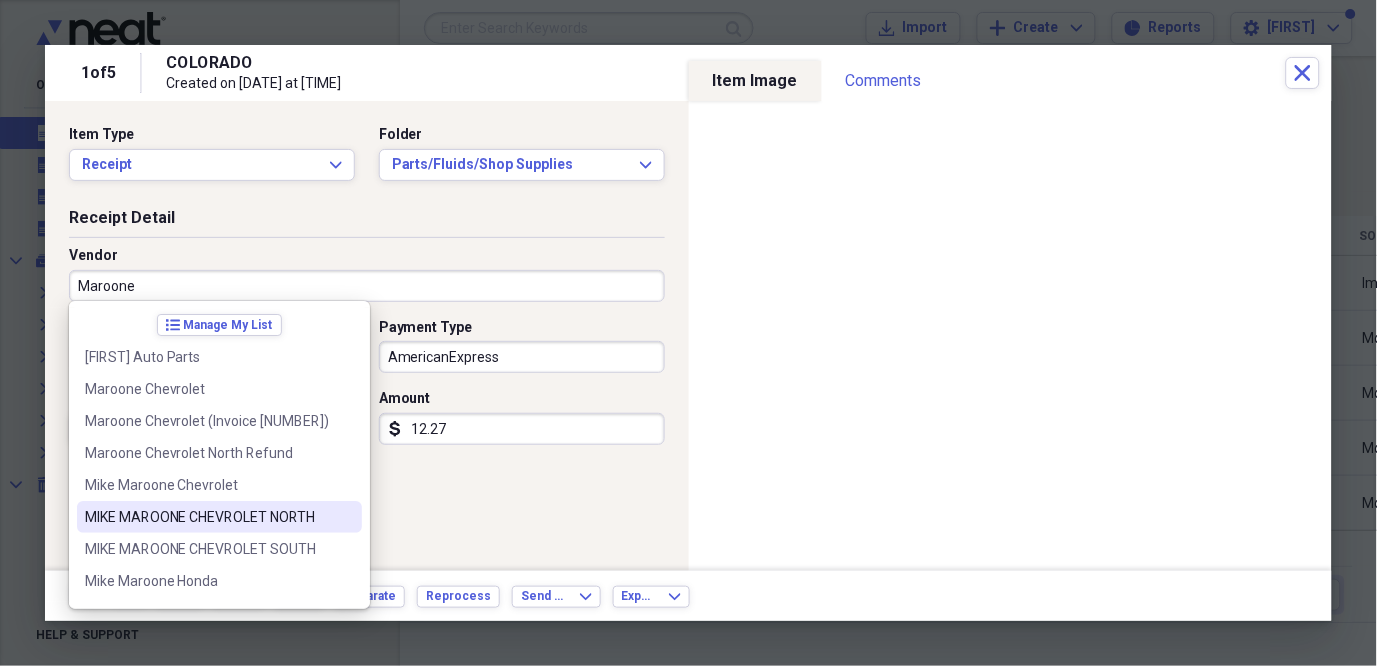 click on "MIKE MAROONE CHEVROLET NORTH" at bounding box center [219, 517] 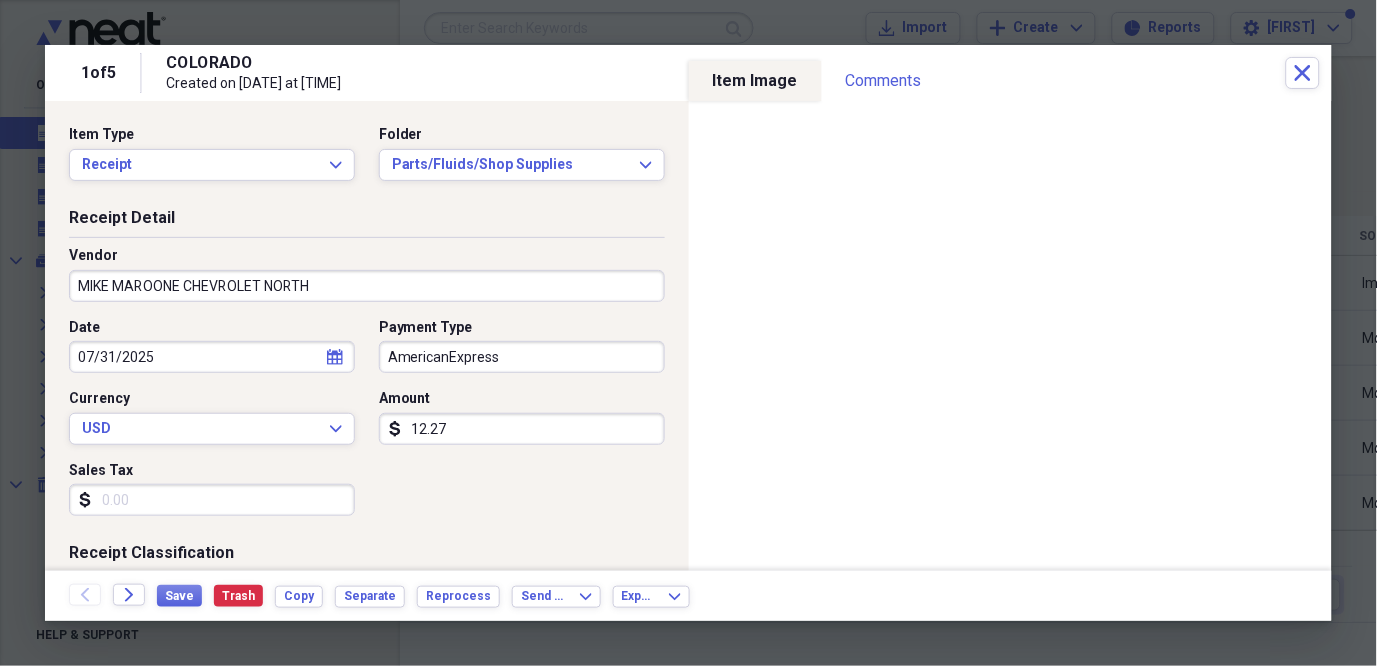 type on "Parts, Fluids, Shop Supplies" 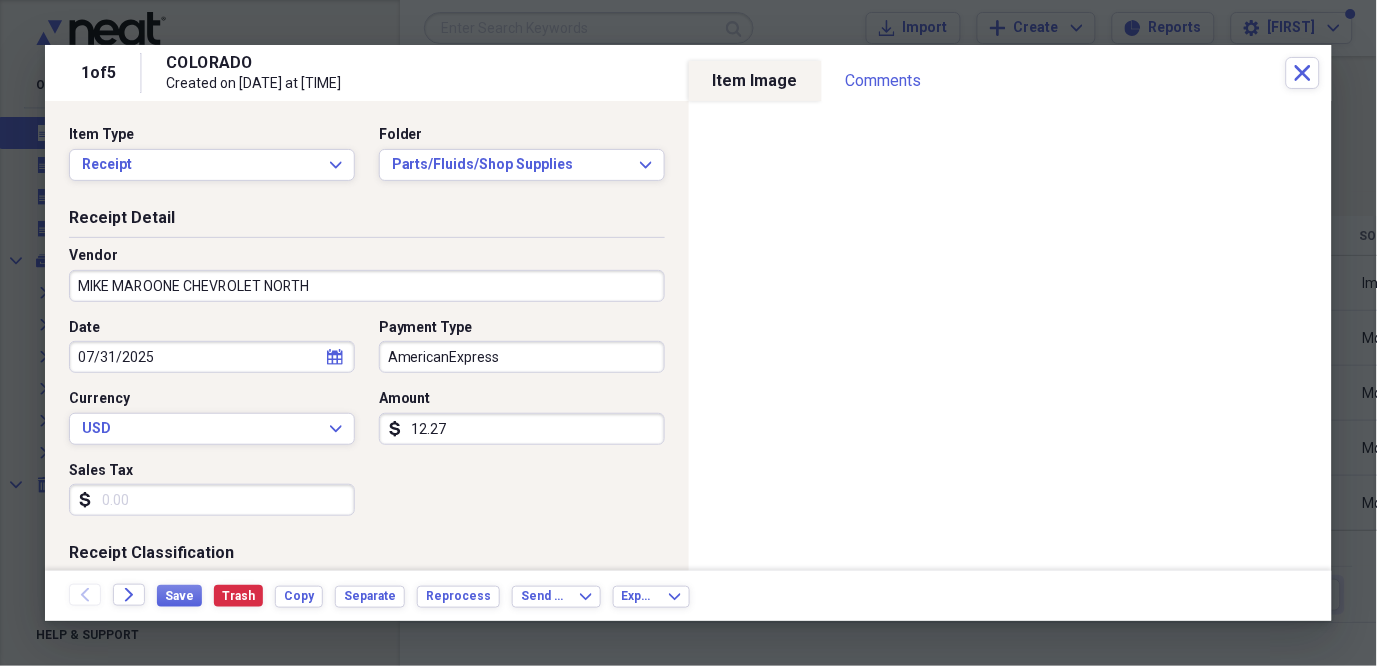 click on "AmericanExpress" at bounding box center [522, 357] 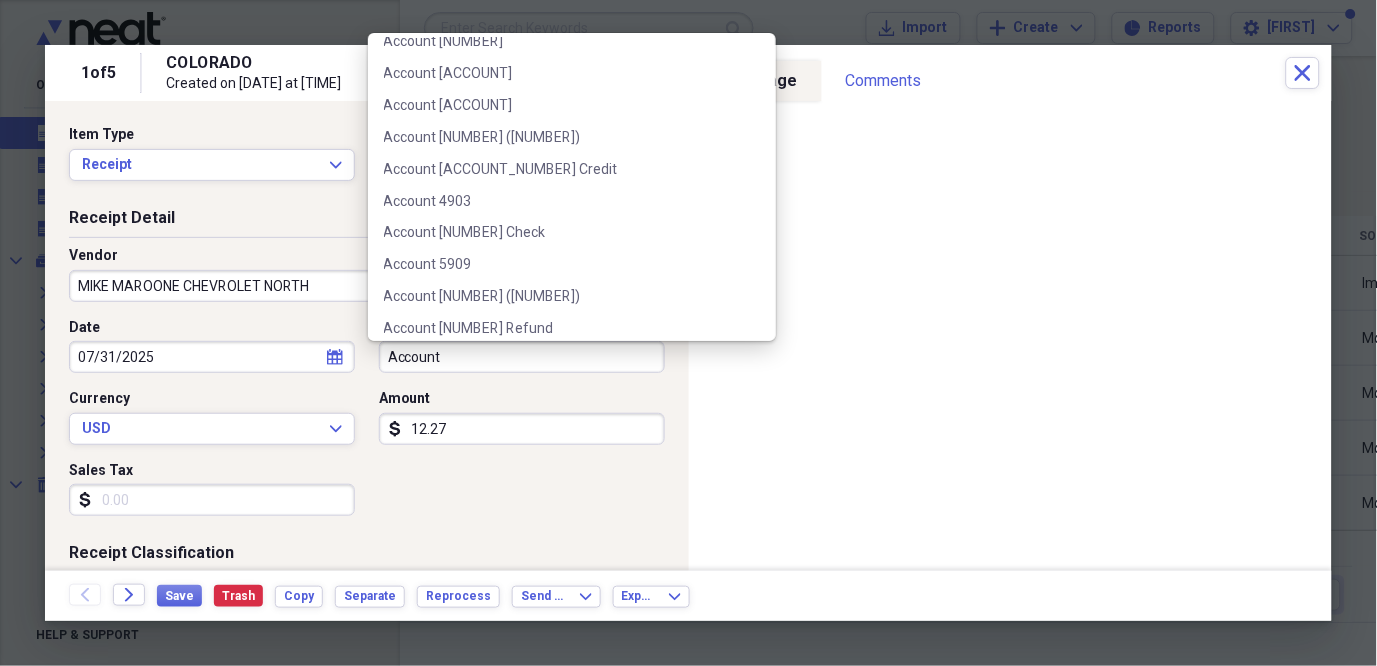 scroll, scrollTop: 660, scrollLeft: 0, axis: vertical 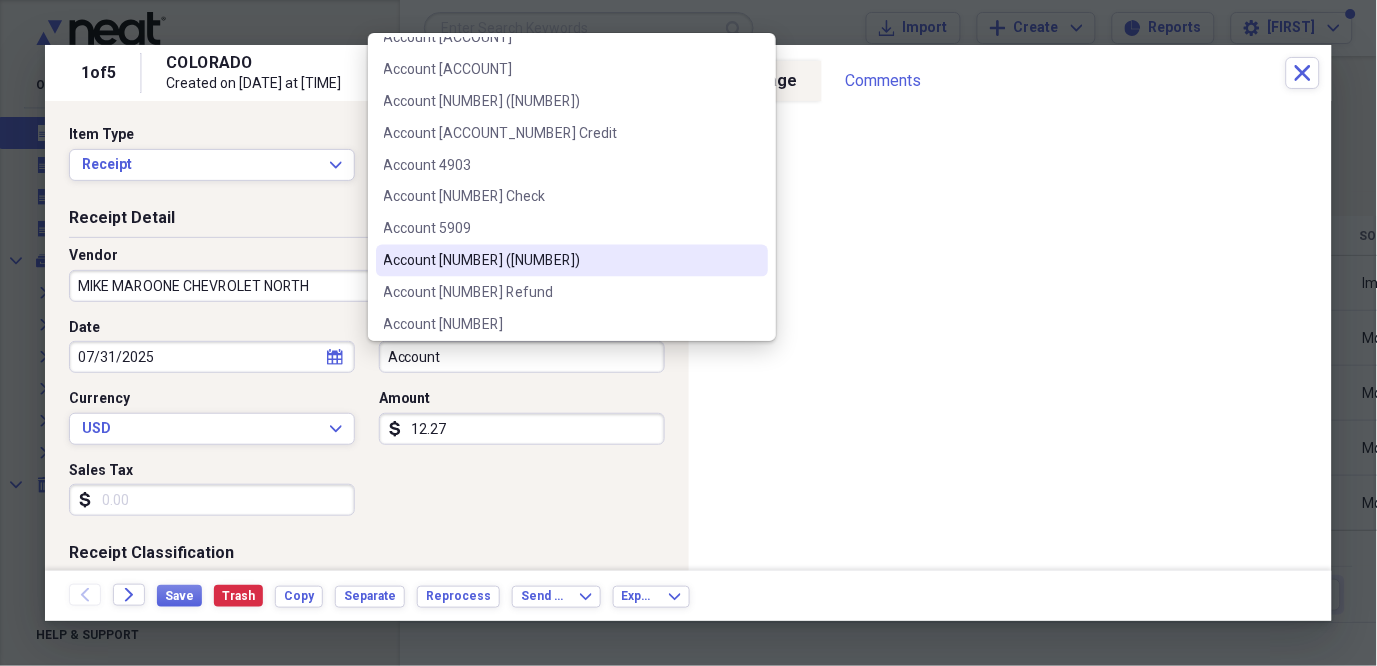 click on "Account [NUMBER] ([NUMBER])" at bounding box center (560, 261) 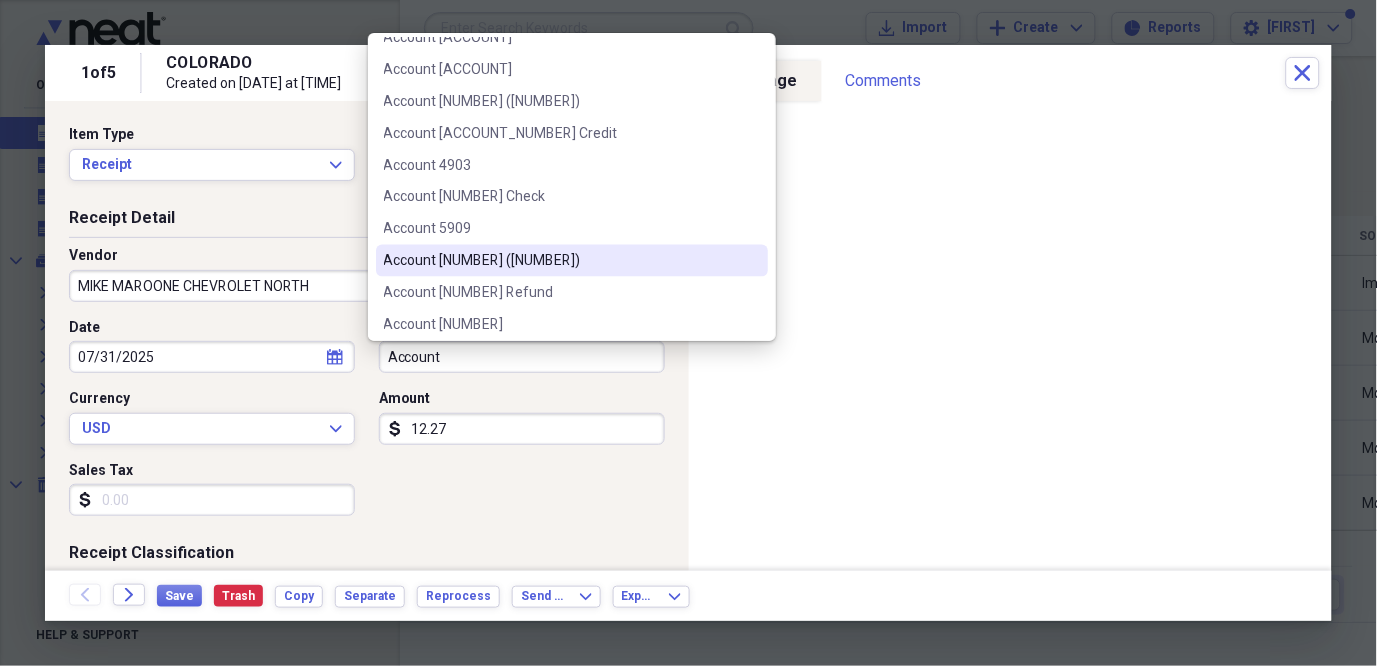 type on "Account [NUMBER] ([NUMBER])" 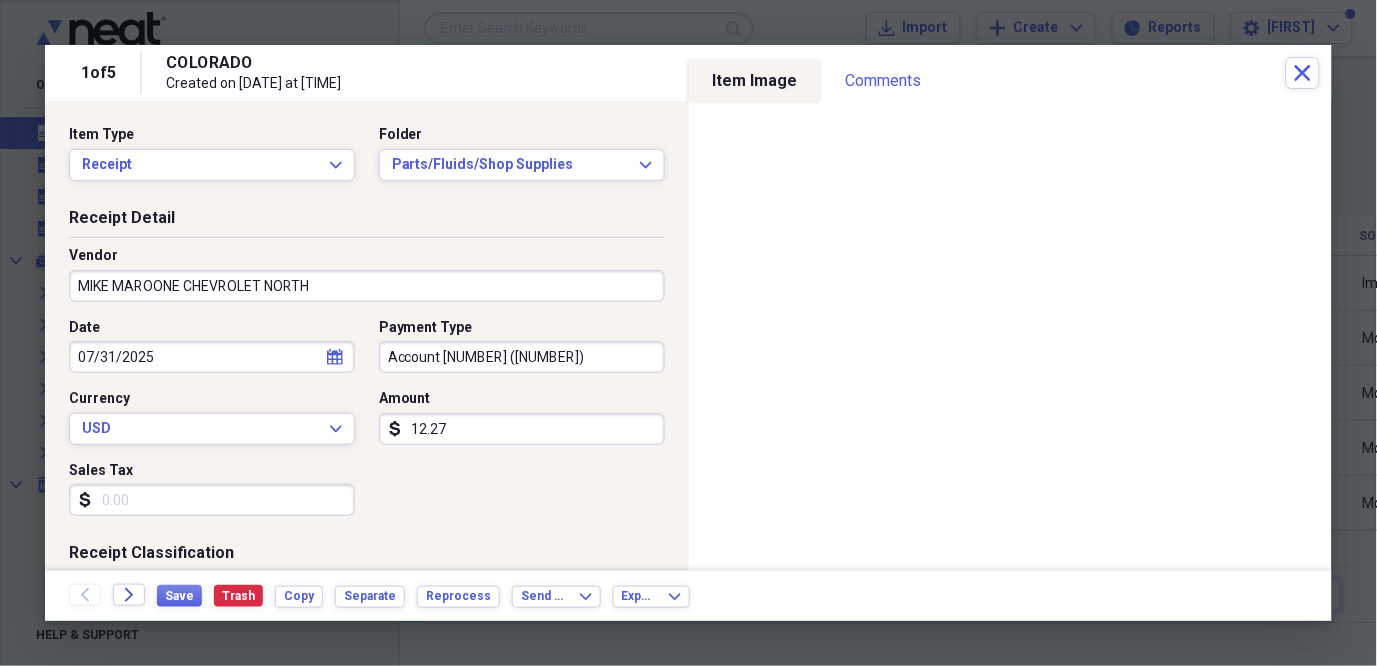 click on "12.27" at bounding box center [522, 429] 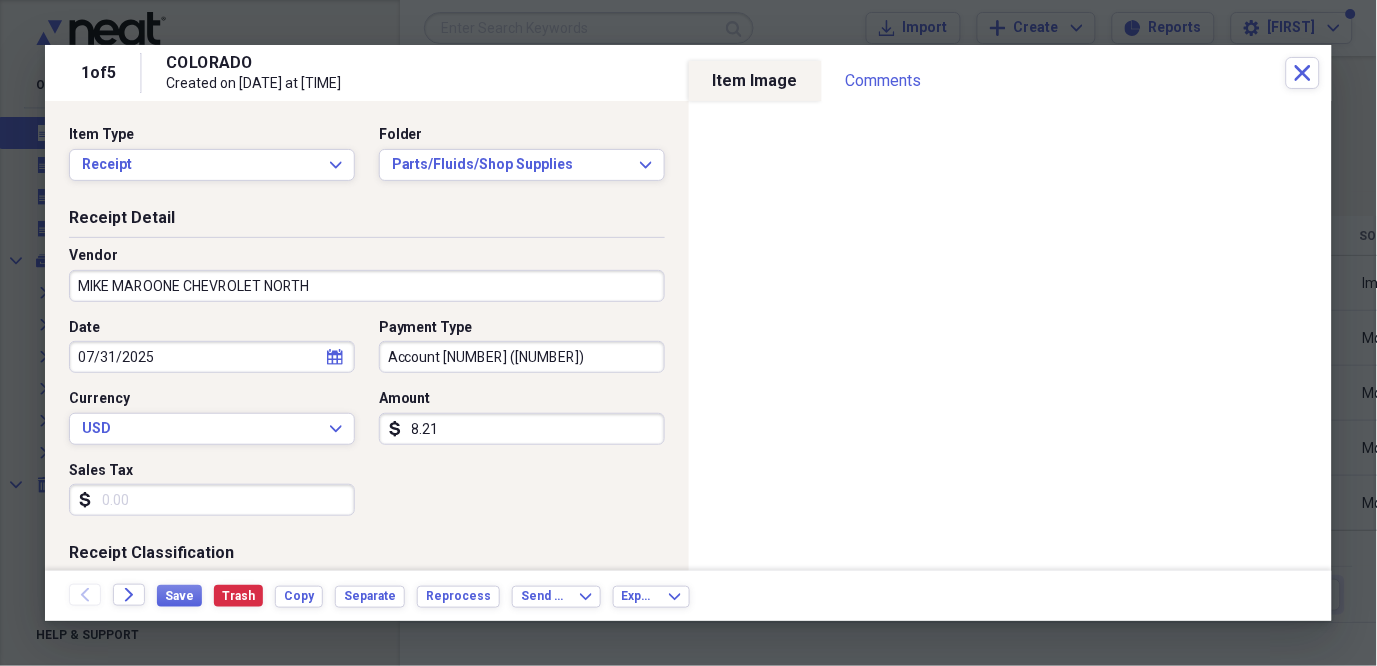 type on "8.21" 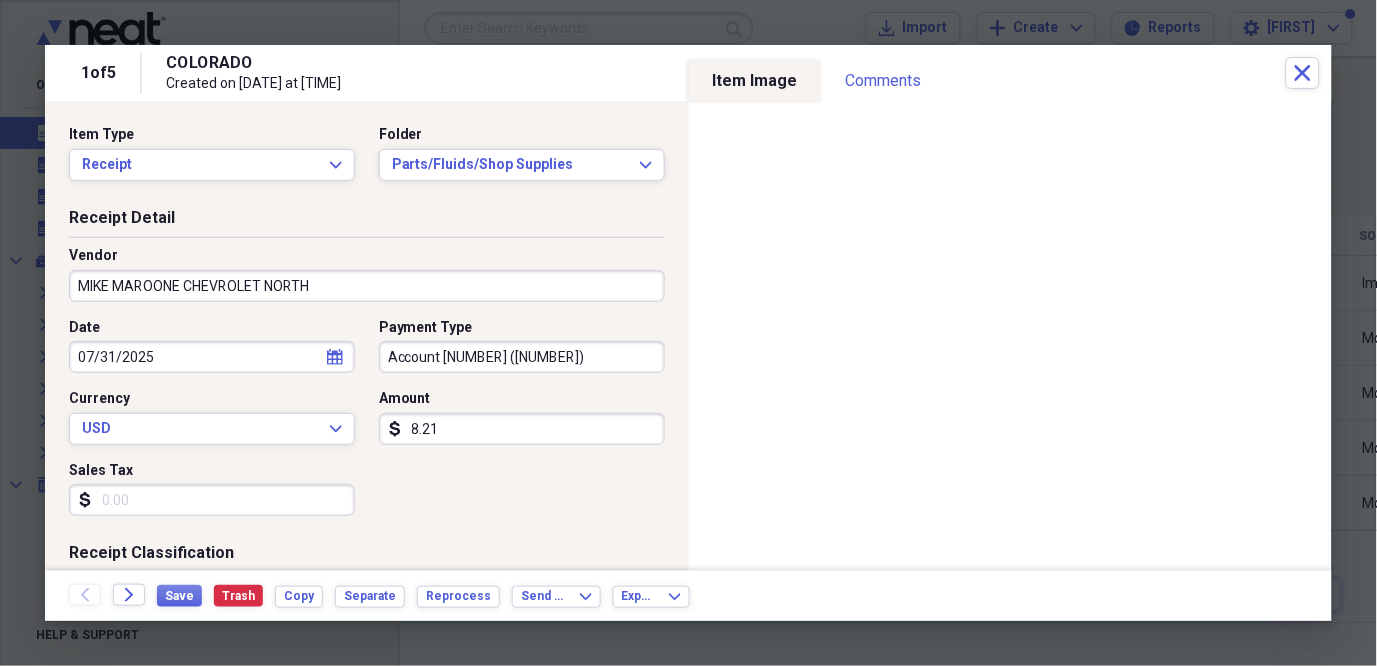 click on "Sales Tax" at bounding box center [212, 500] 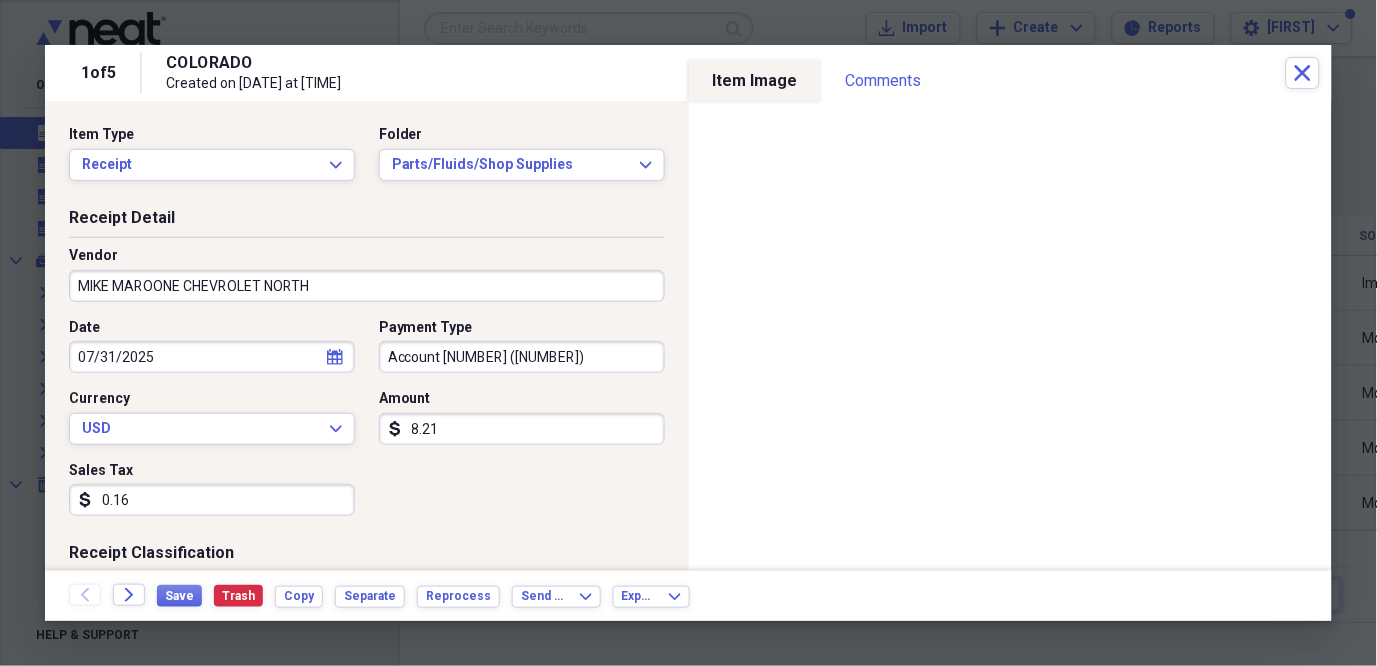 type on "0.16" 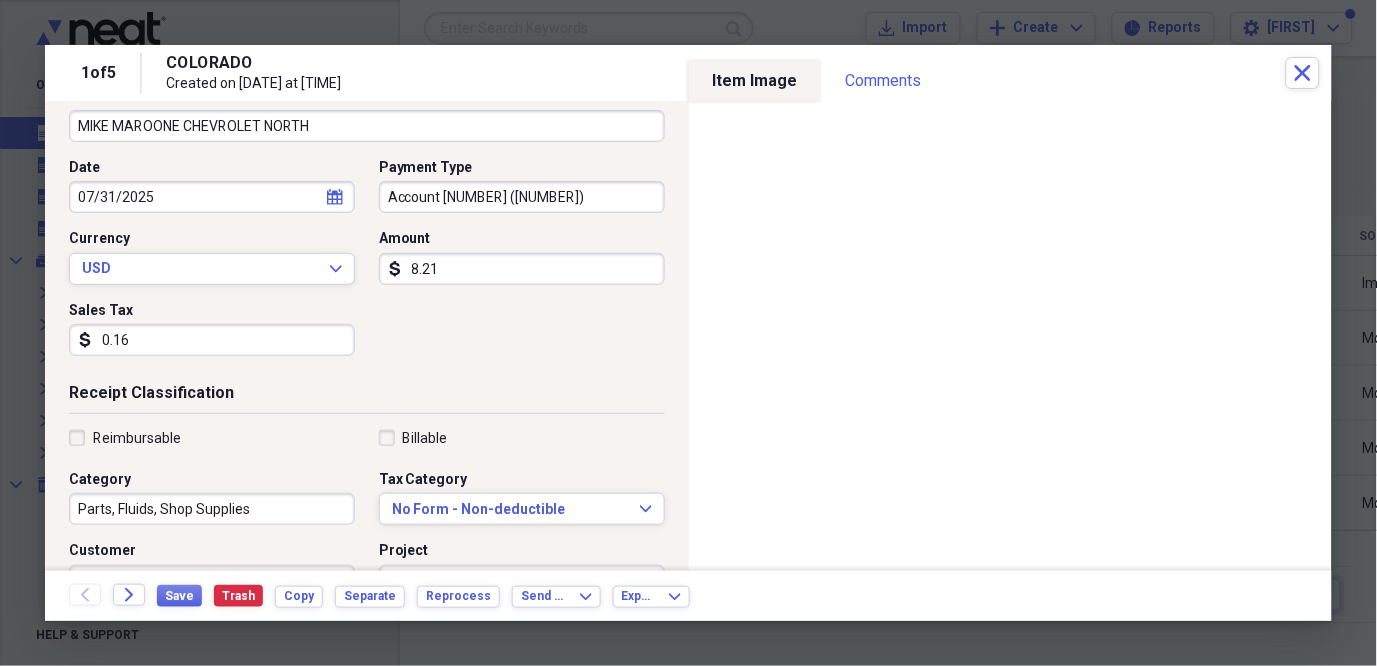 scroll, scrollTop: 221, scrollLeft: 0, axis: vertical 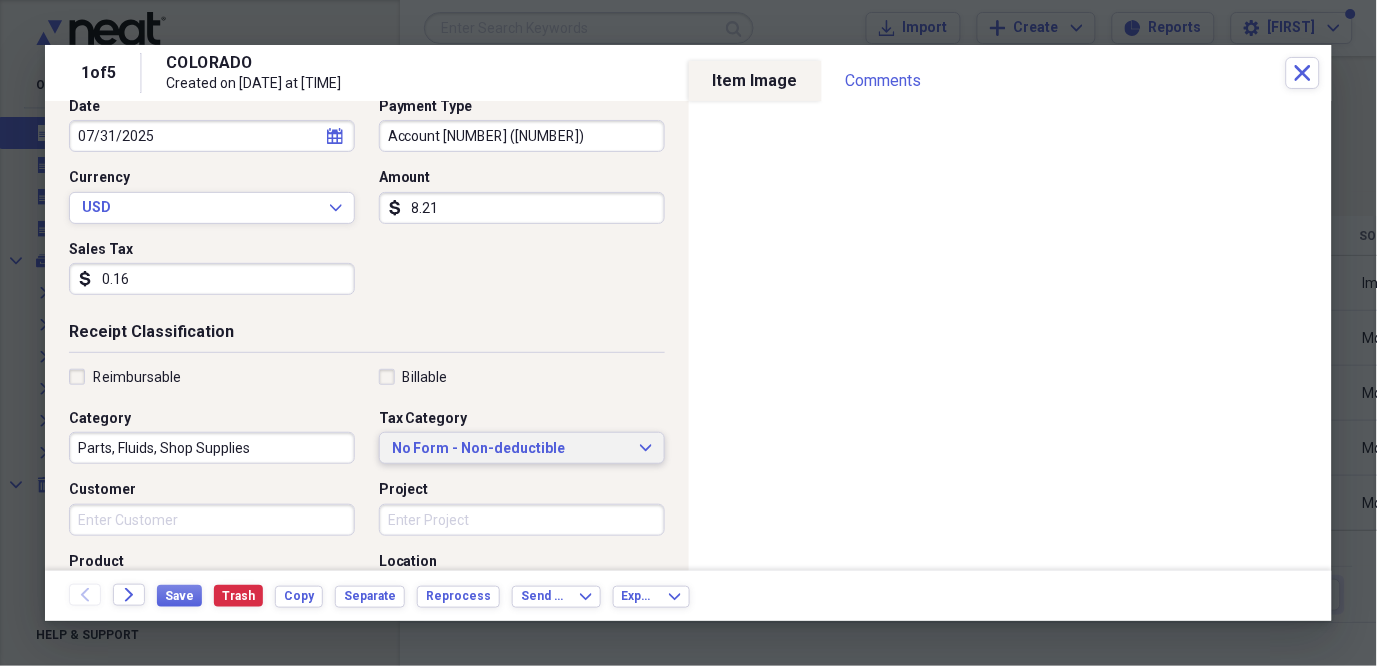 click on "Expand" 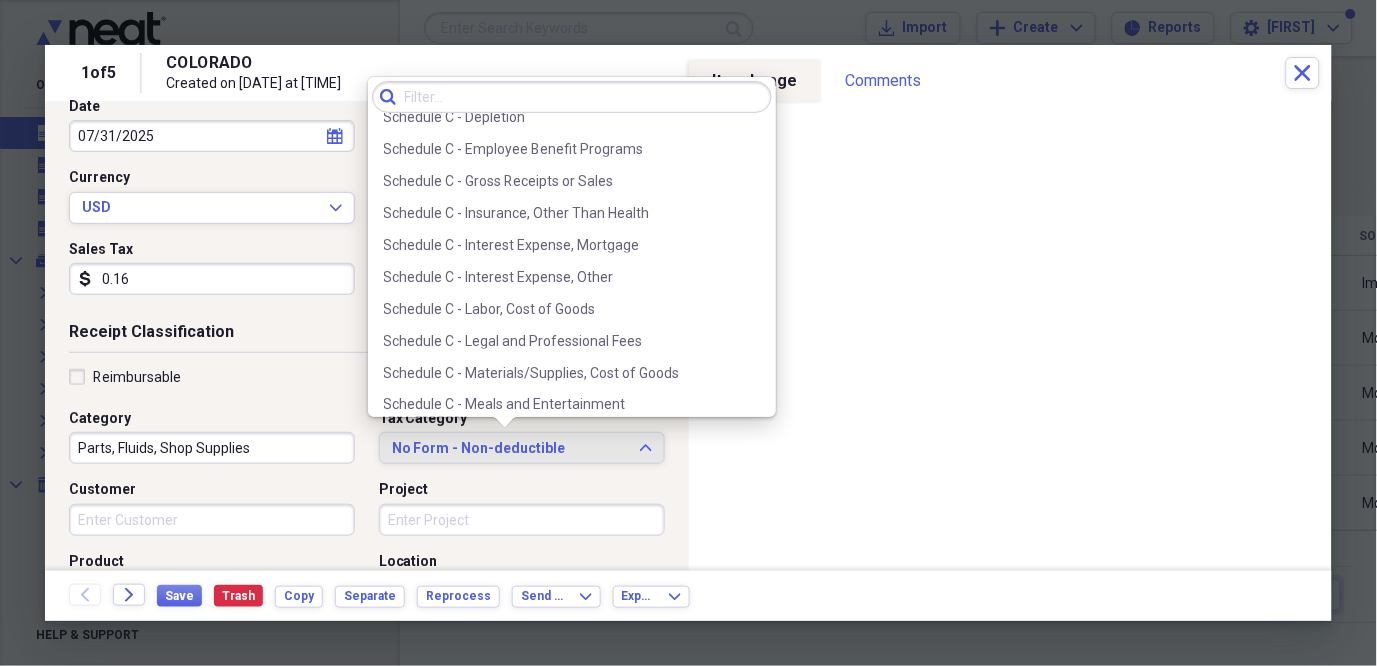 scroll, scrollTop: 3788, scrollLeft: 0, axis: vertical 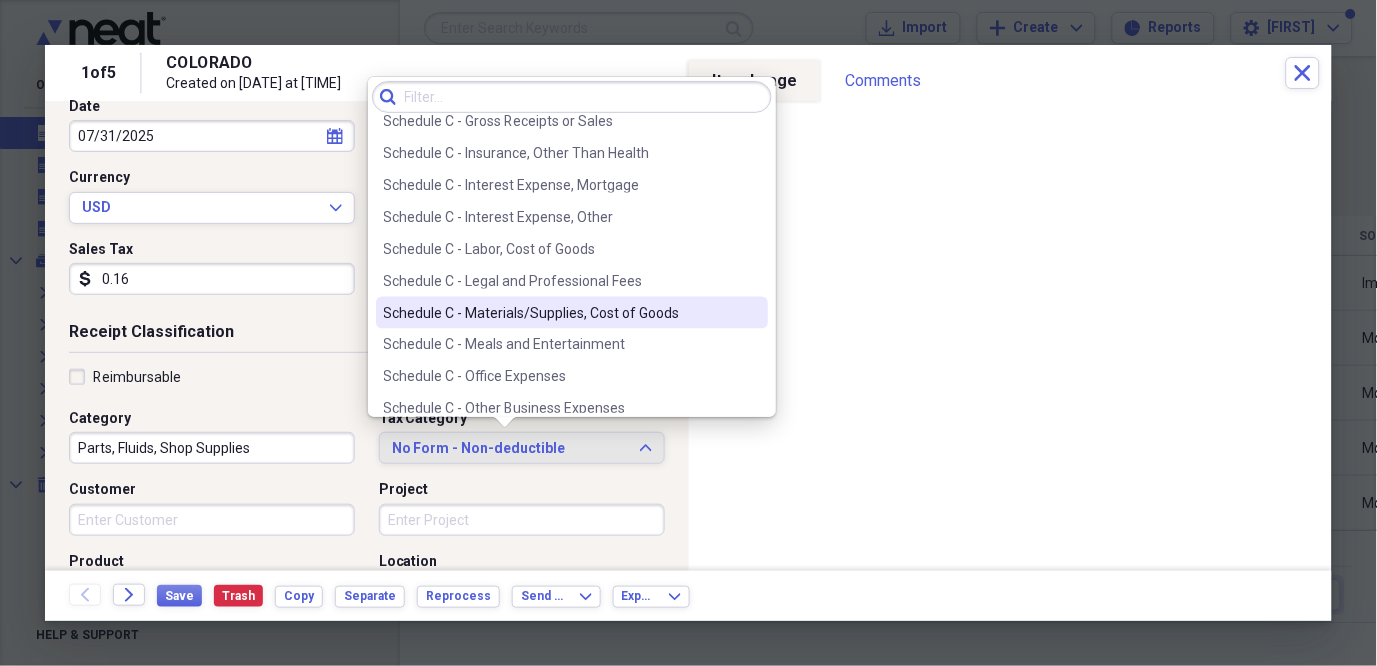 click on "Schedule C - Materials/Supplies, Cost of Goods" at bounding box center (560, 313) 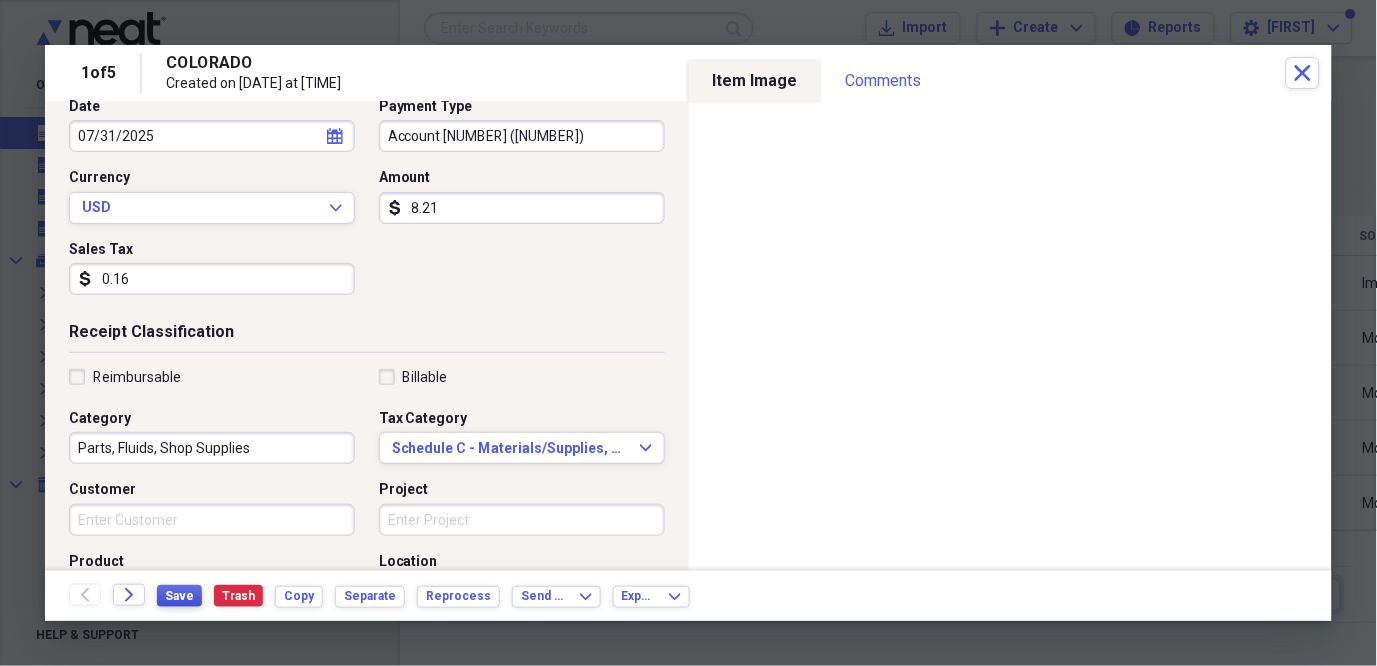 click on "Save" at bounding box center [179, 596] 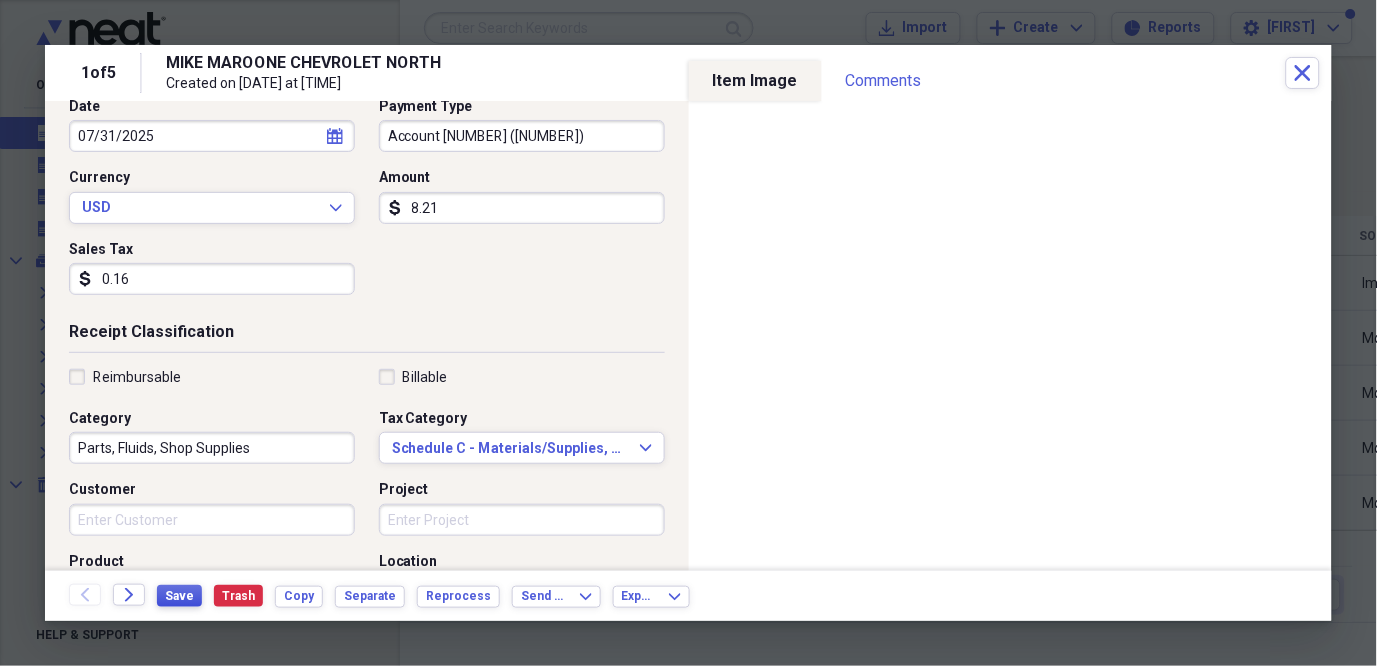click on "Save" at bounding box center [179, 596] 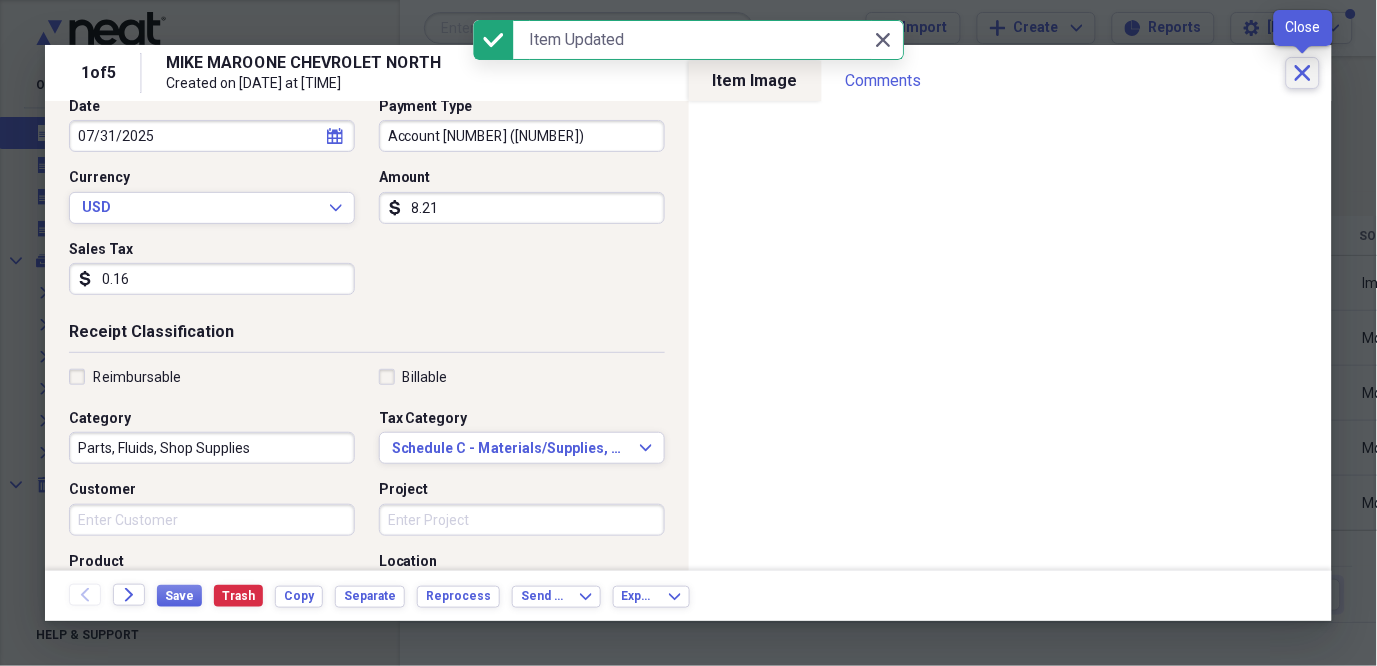 click 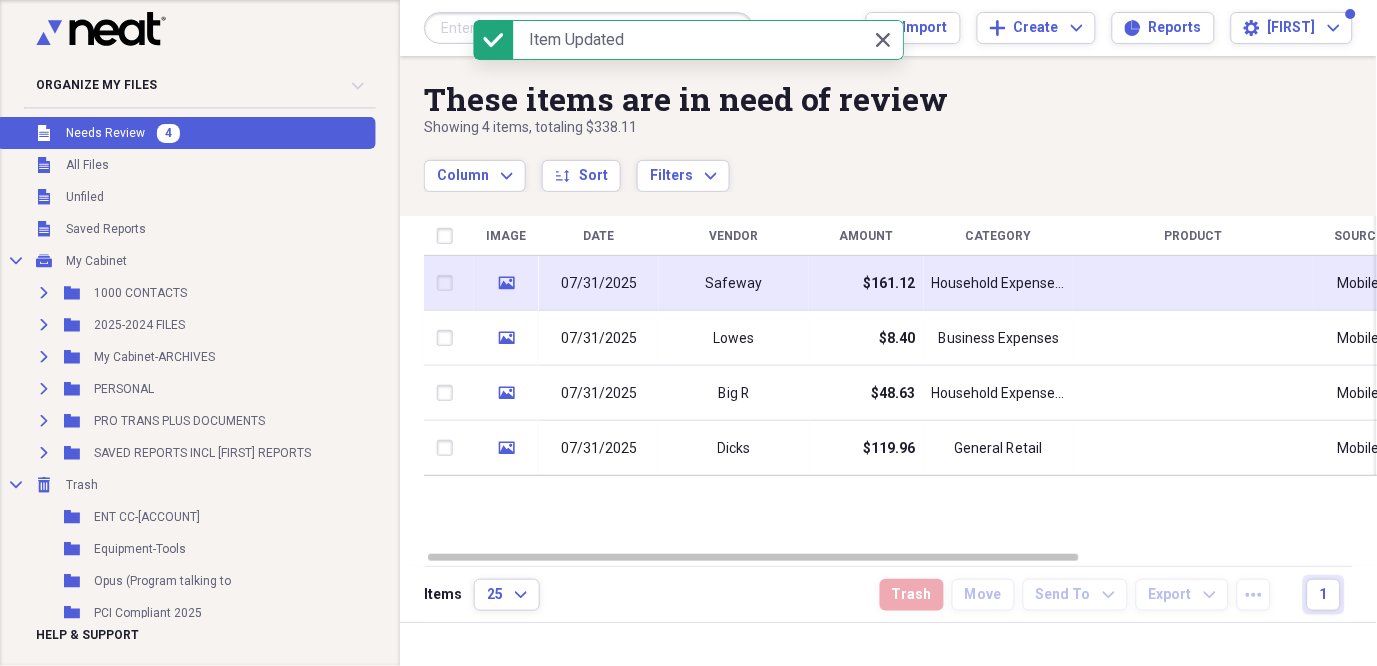 click on "Household Expenses-Groceries" at bounding box center (999, 284) 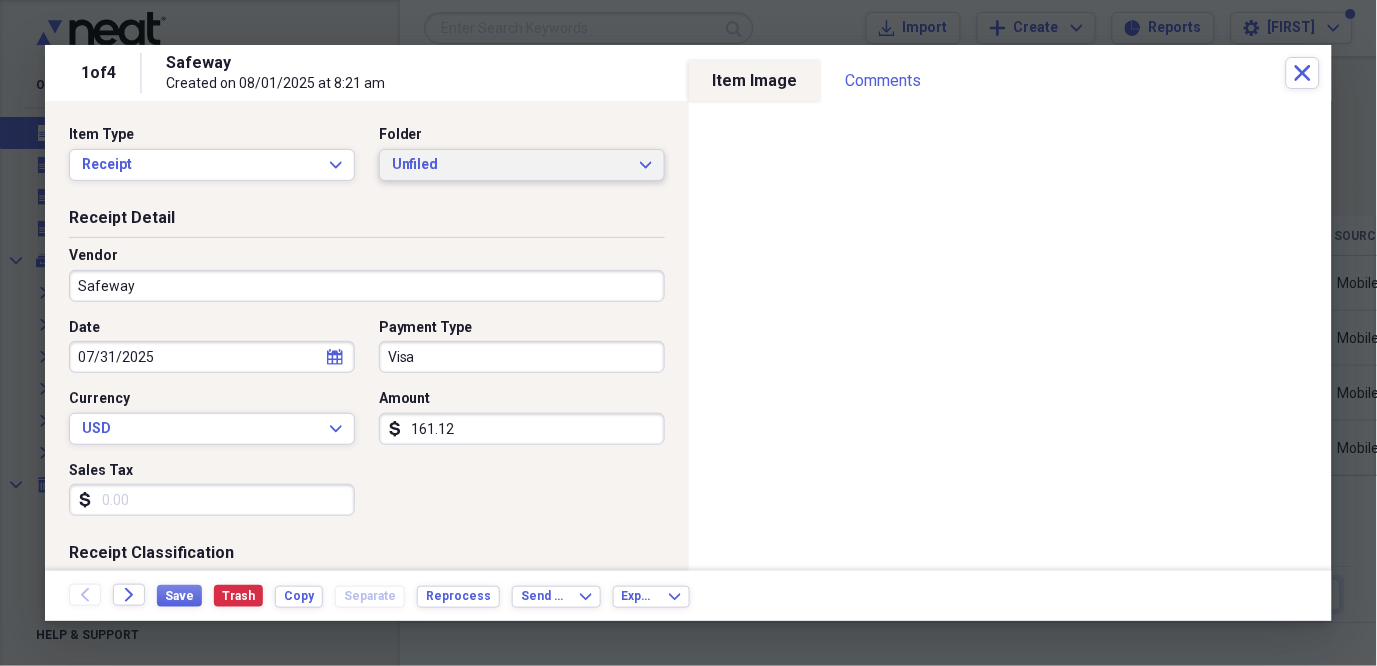 click on "Unfiled Expand" at bounding box center [522, 165] 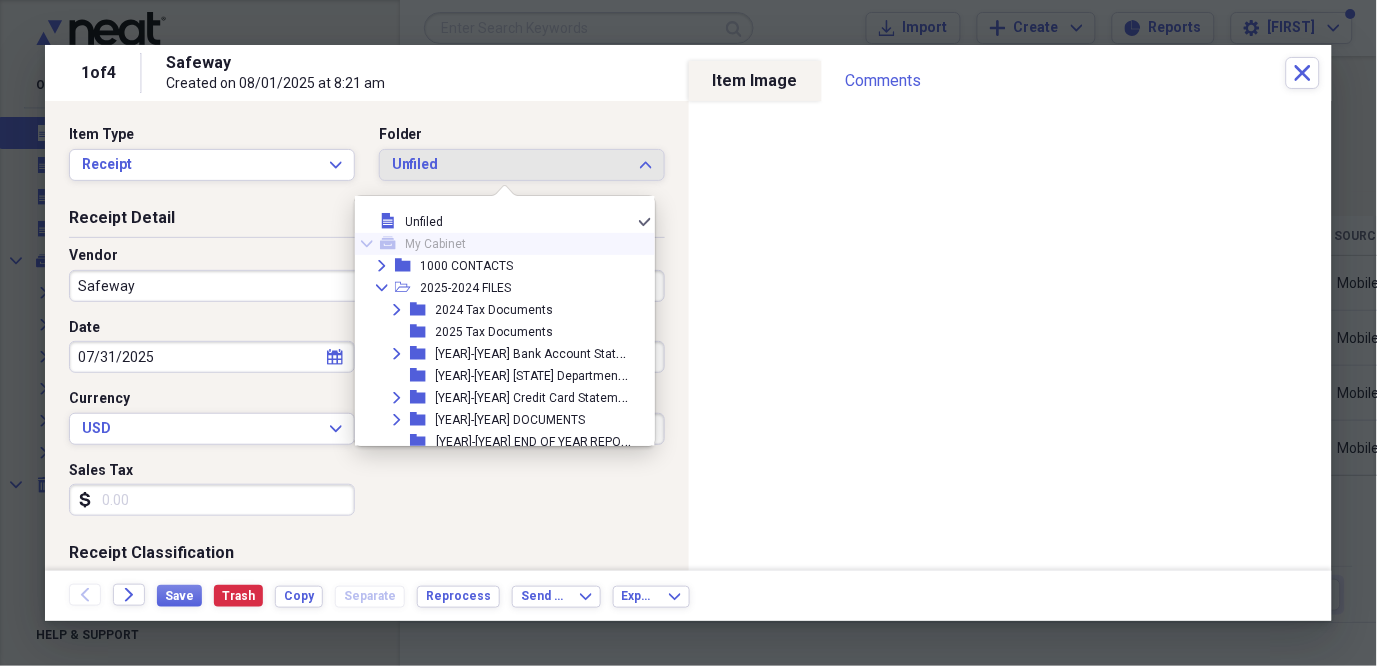click on "Safeway" at bounding box center (401, 63) 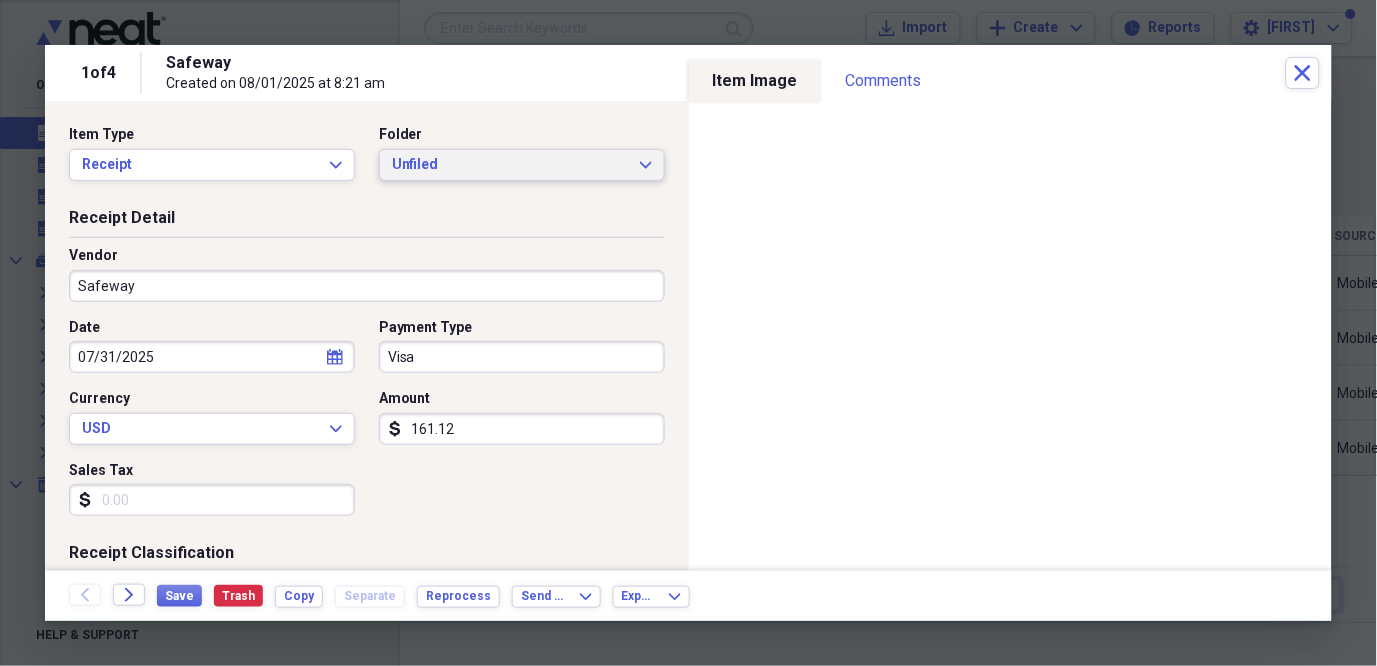 click on "Expand" 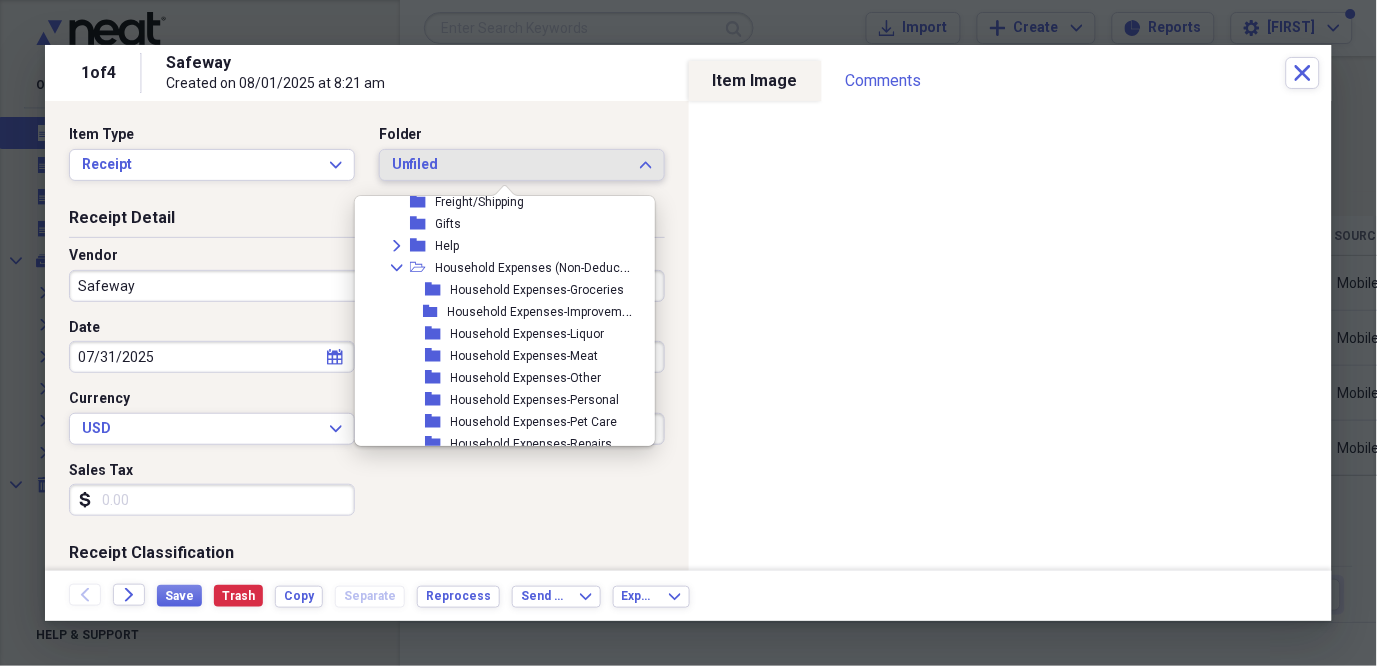 scroll, scrollTop: 778, scrollLeft: 0, axis: vertical 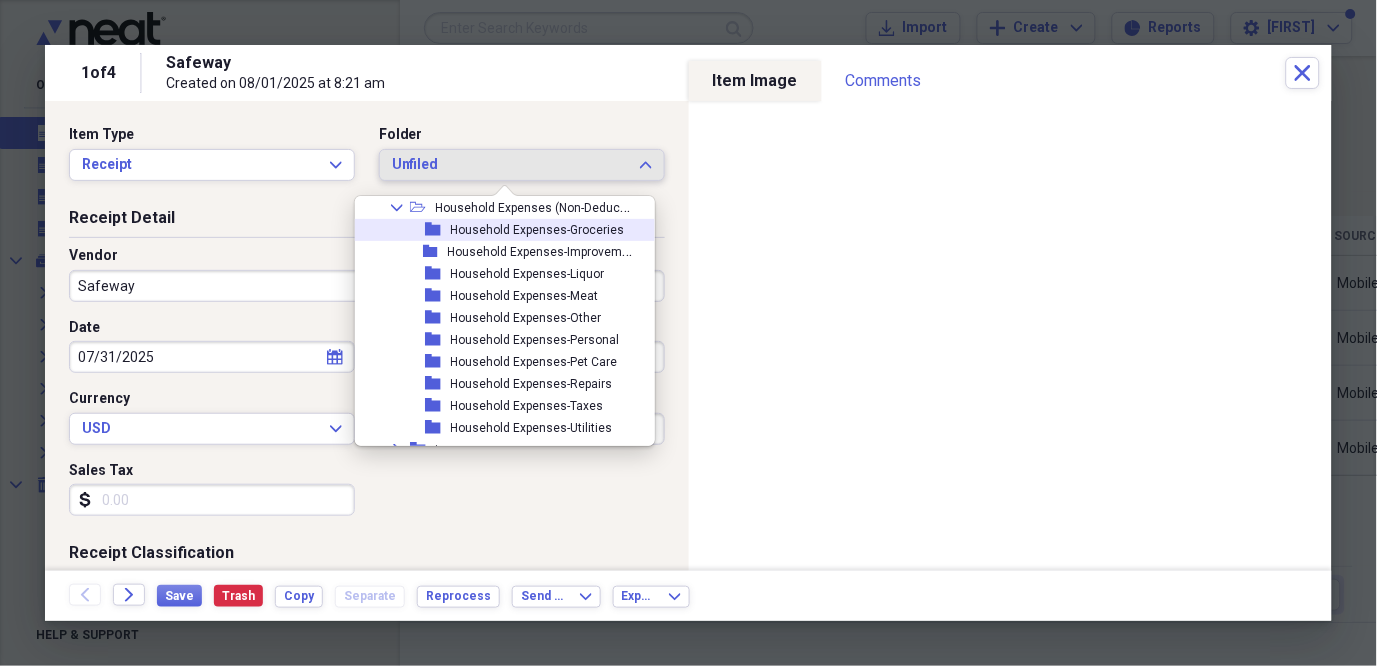 click on "Household Expenses-Groceries" at bounding box center (538, 230) 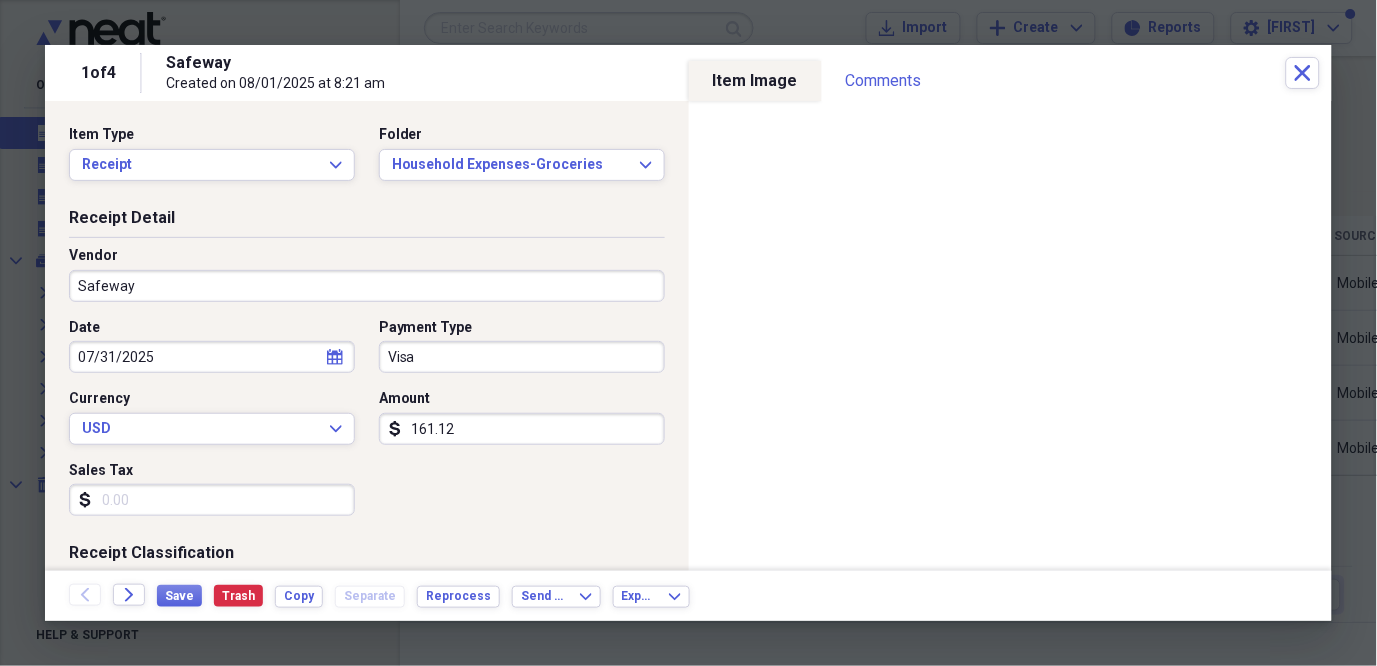 click on "Visa" at bounding box center (522, 357) 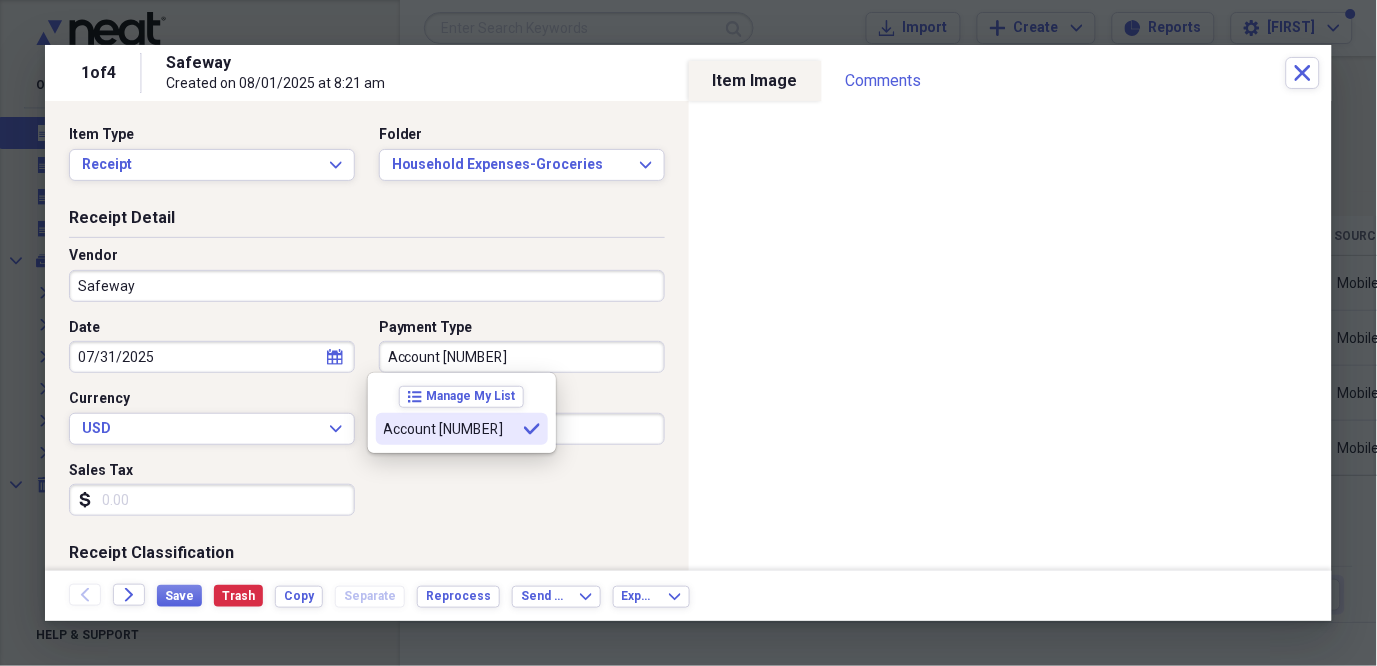 type on "Account [NUMBER]" 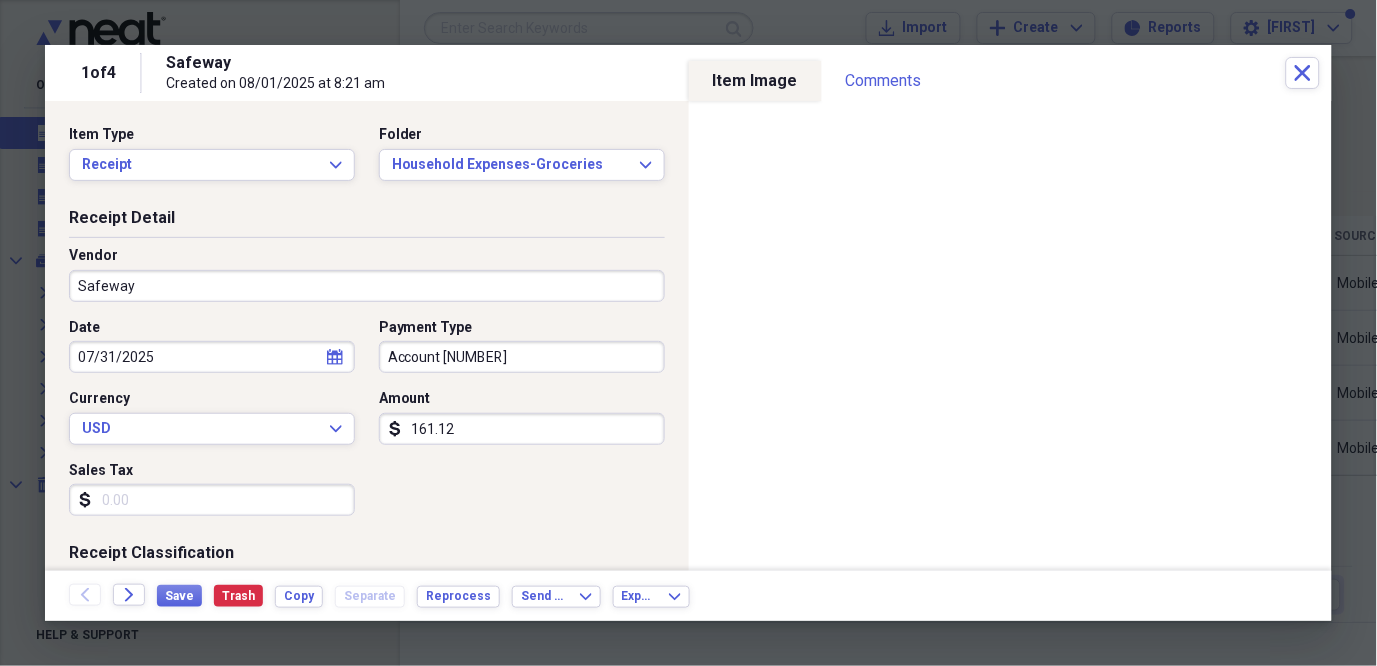 click on "161.12" at bounding box center [522, 429] 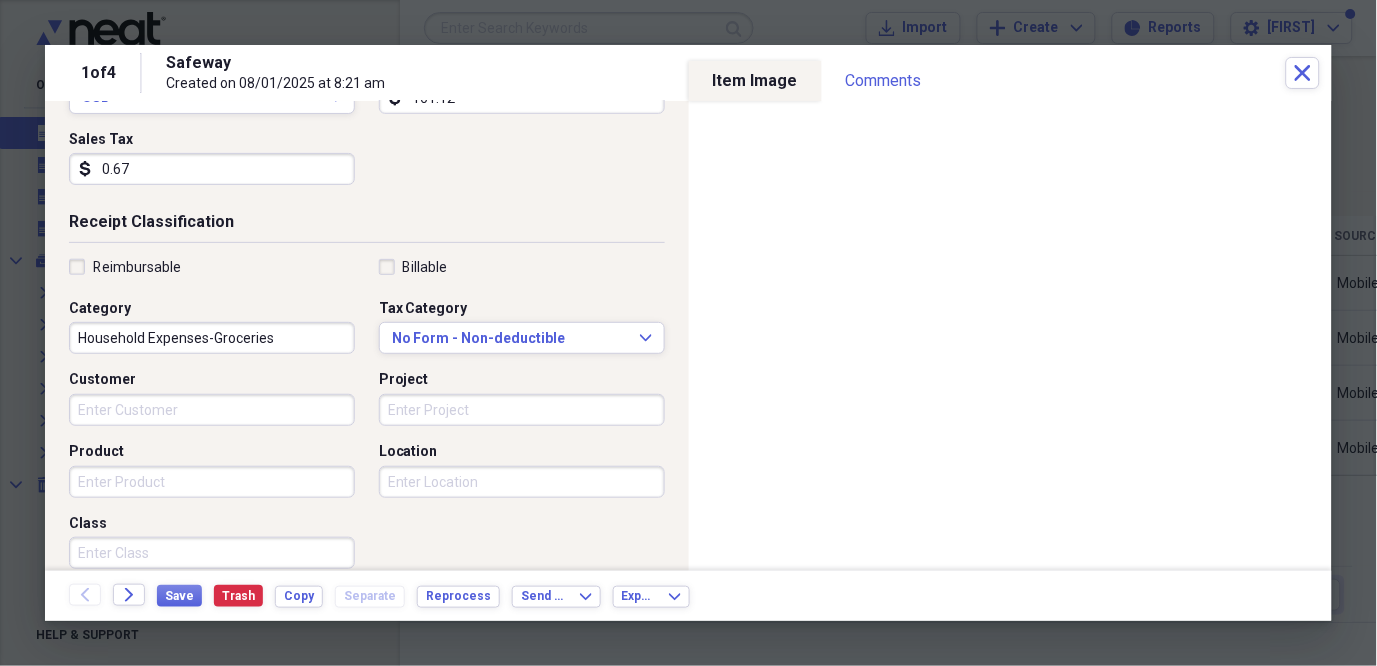 scroll, scrollTop: 352, scrollLeft: 0, axis: vertical 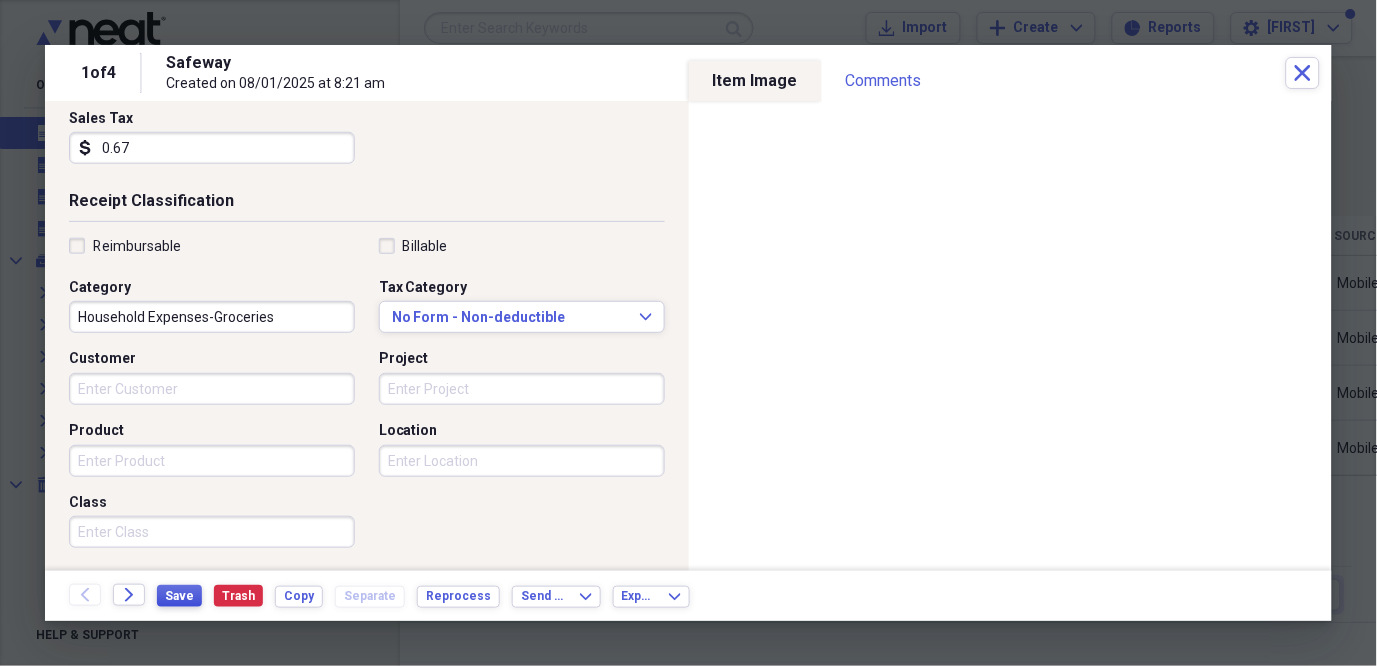 type on "0.67" 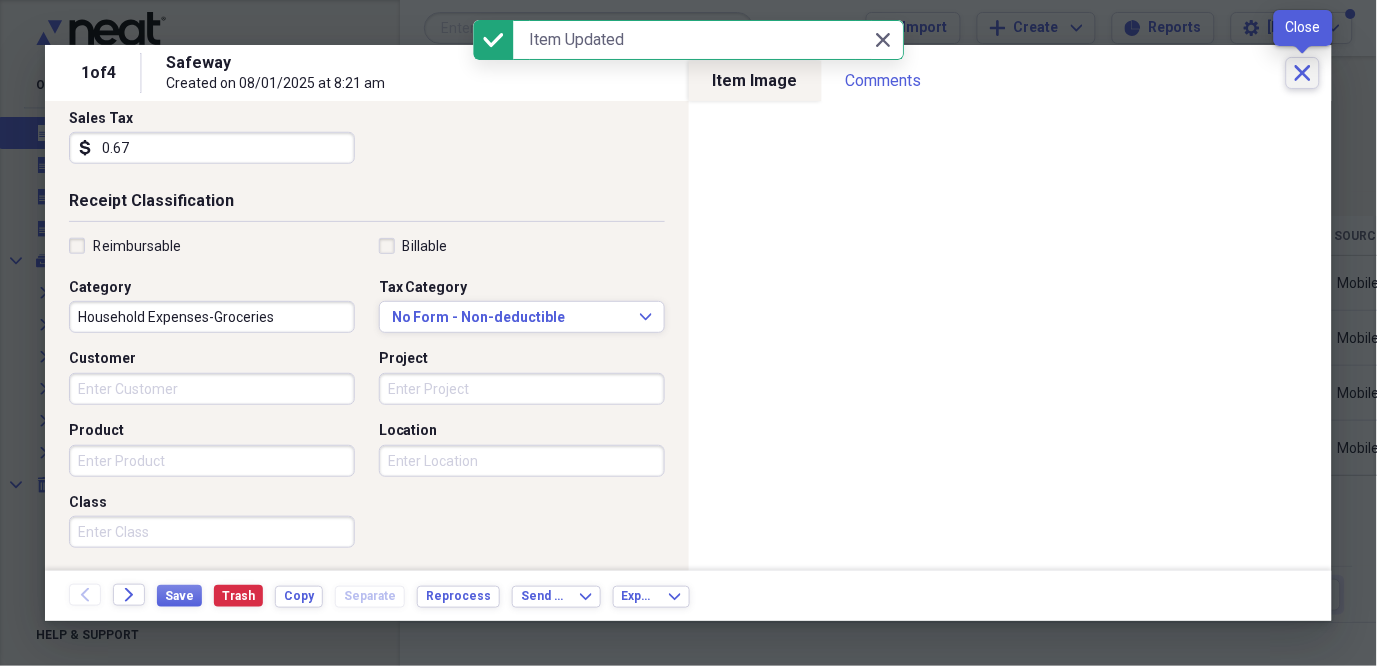 click on "Close" at bounding box center [1303, 73] 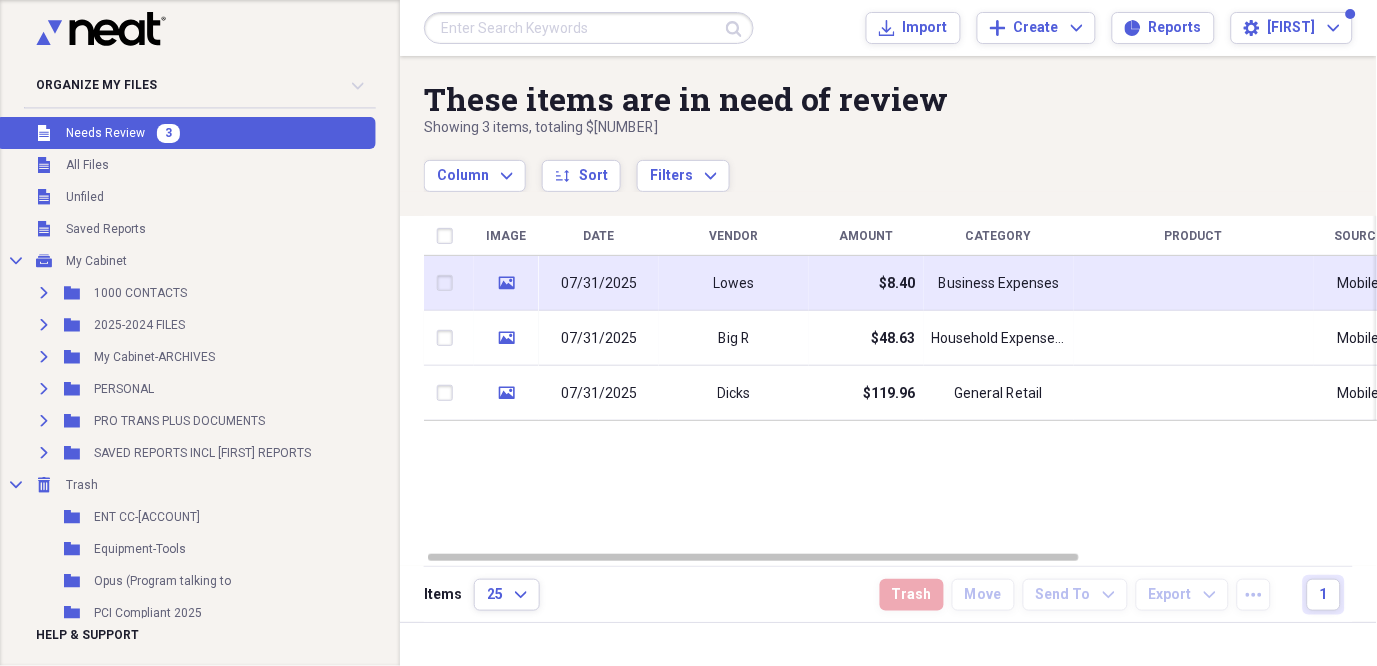 click on "Business Expenses" at bounding box center [999, 284] 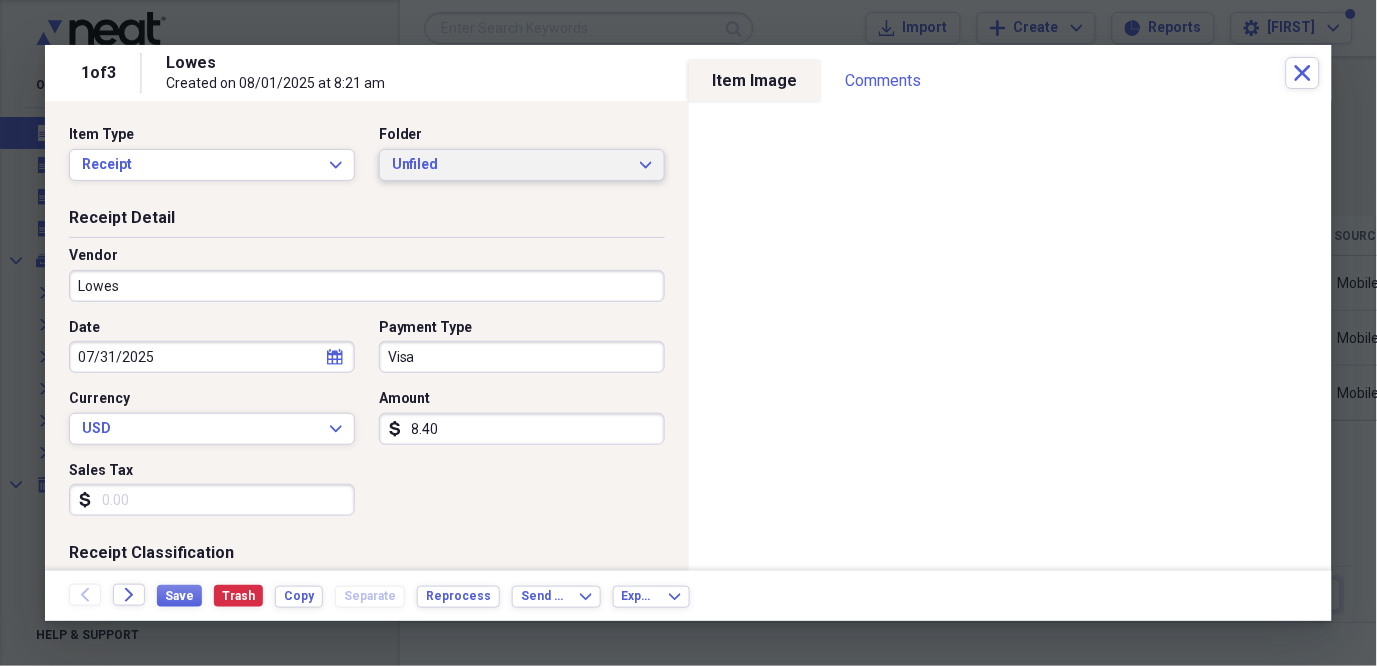click on "Expand" 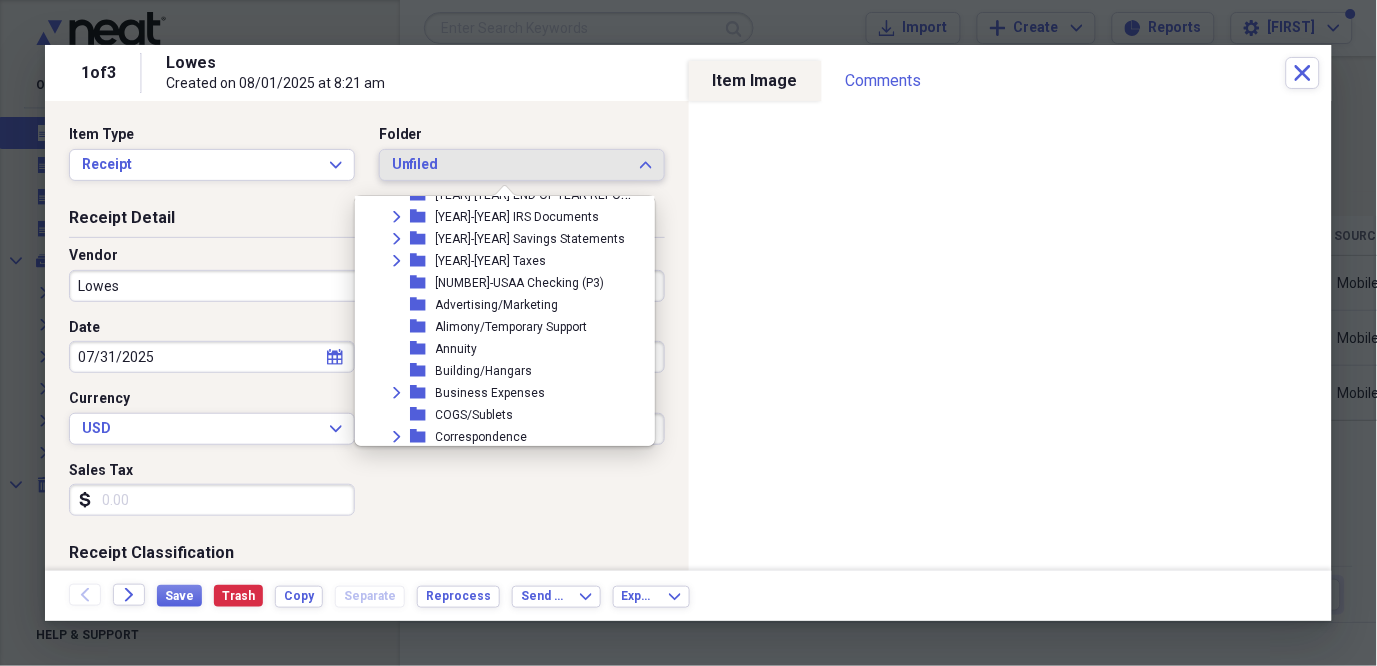 scroll, scrollTop: 556, scrollLeft: 0, axis: vertical 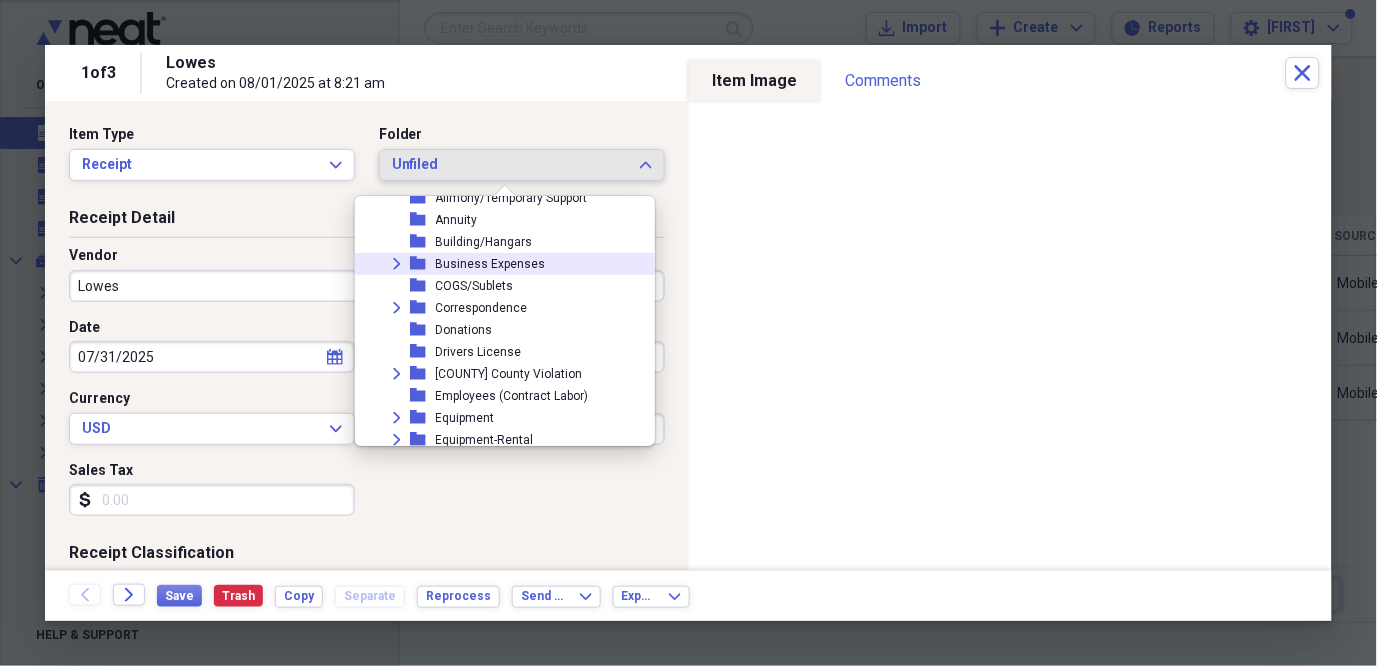 click on "Business Expenses" at bounding box center (491, 264) 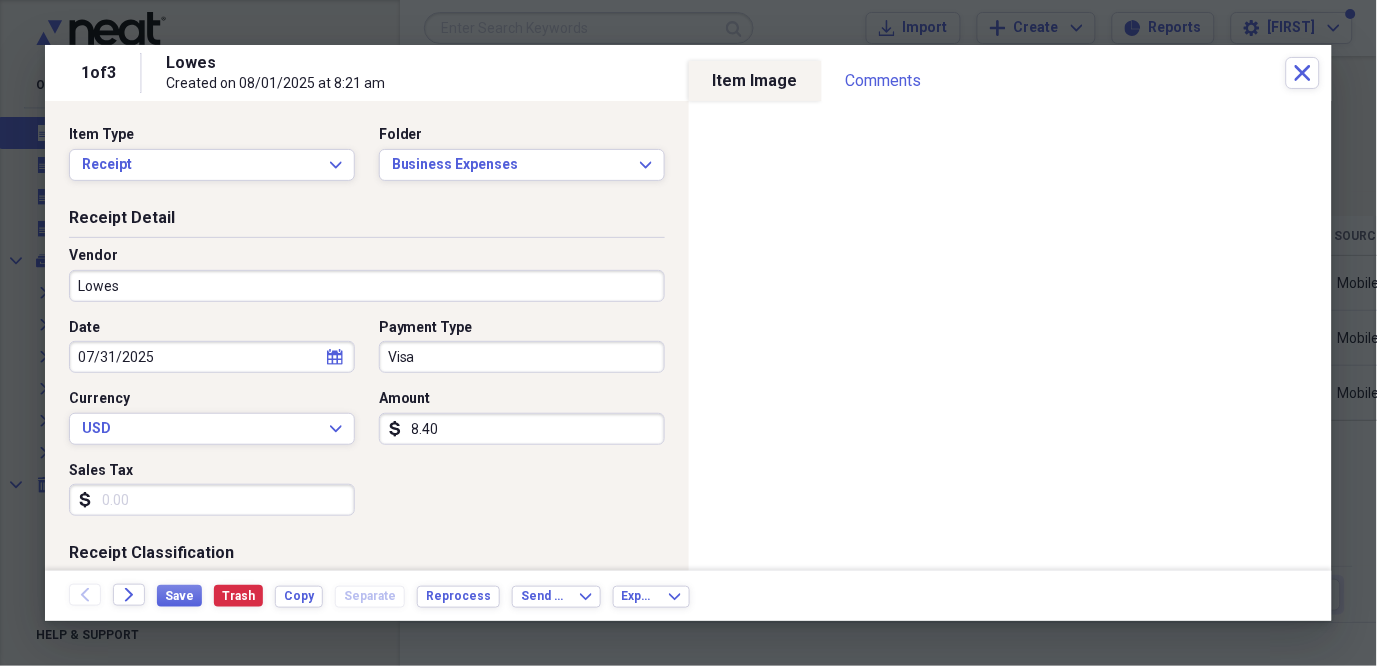 click on "Visa" at bounding box center [522, 357] 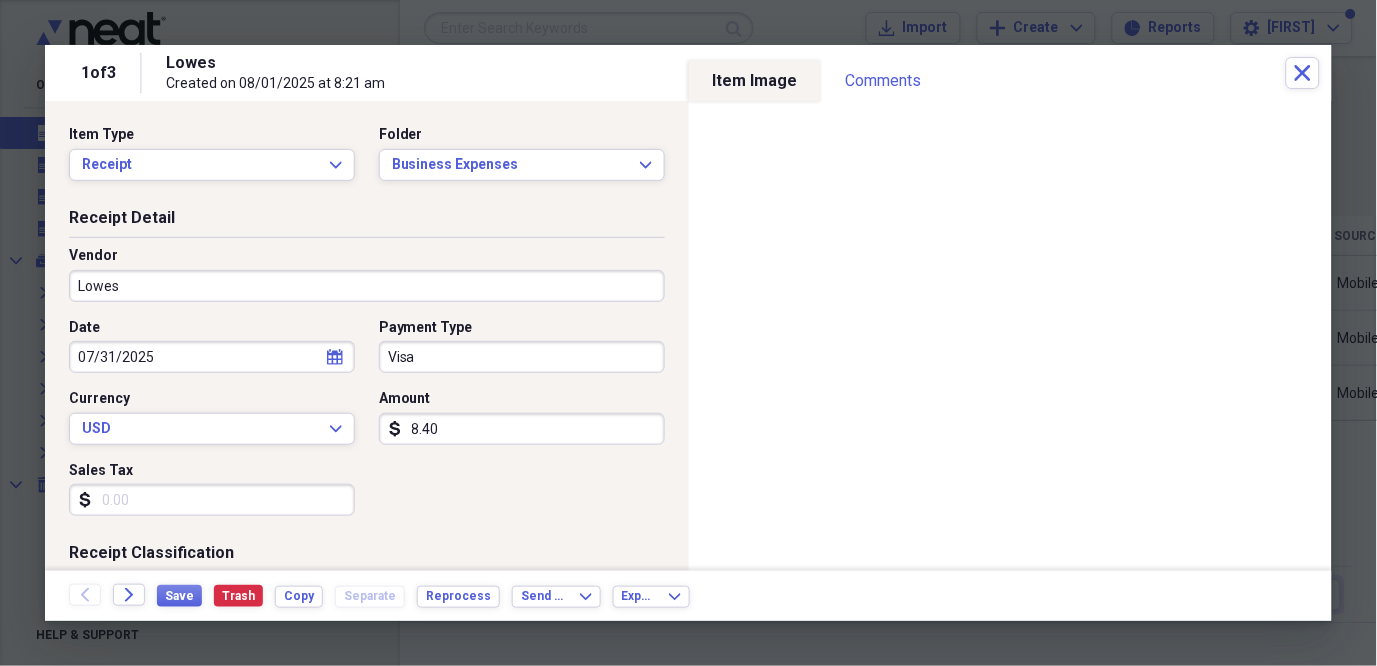 click at bounding box center (688, 333) 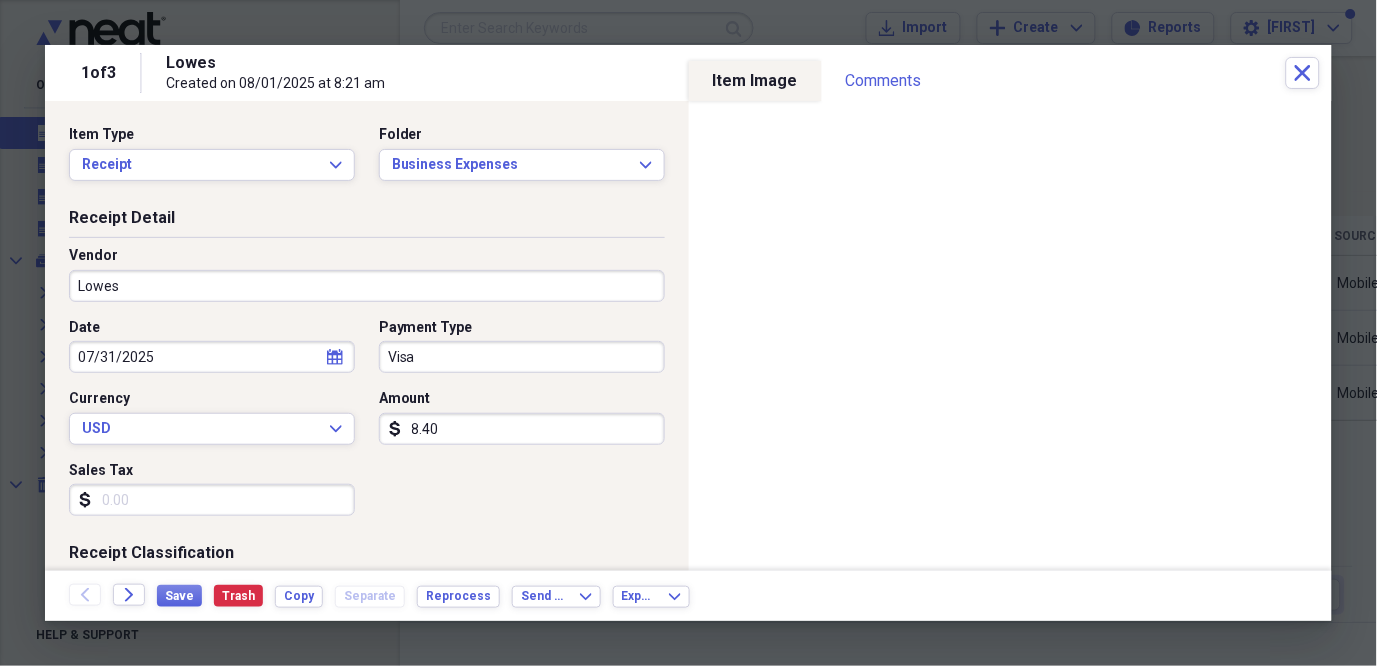click on "Visa" at bounding box center (522, 357) 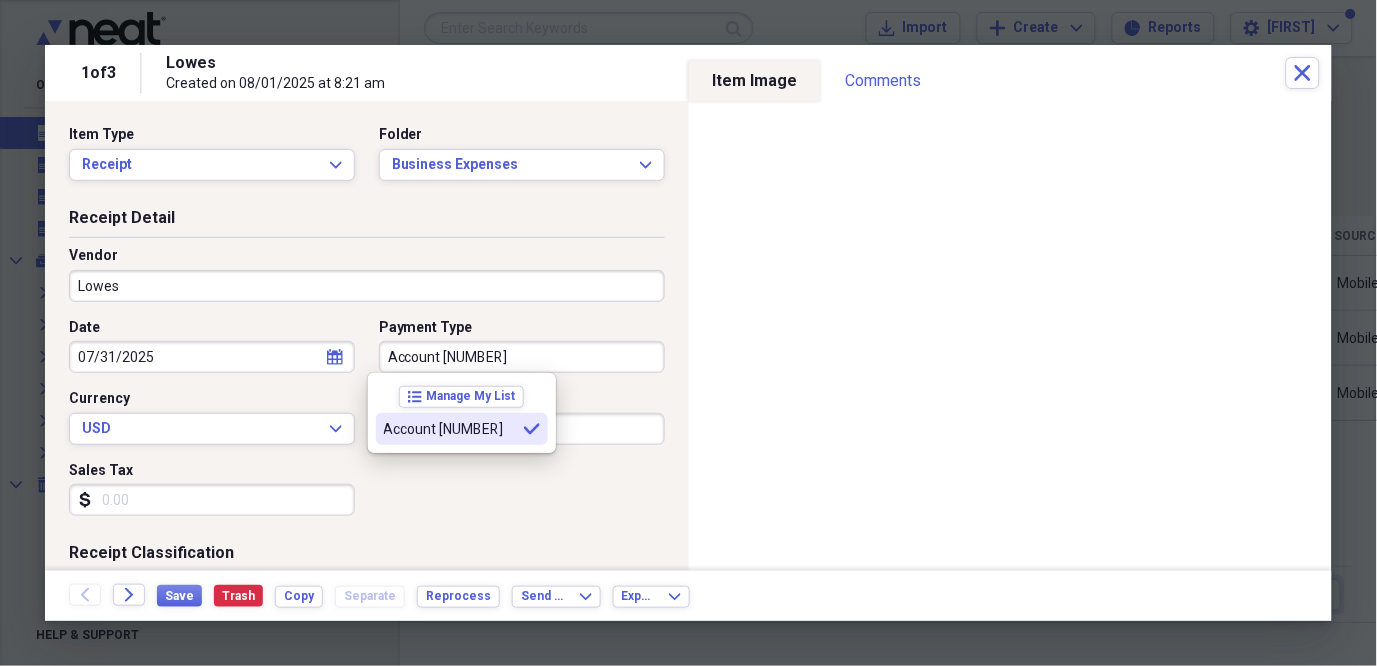 type on "Account [NUMBER]" 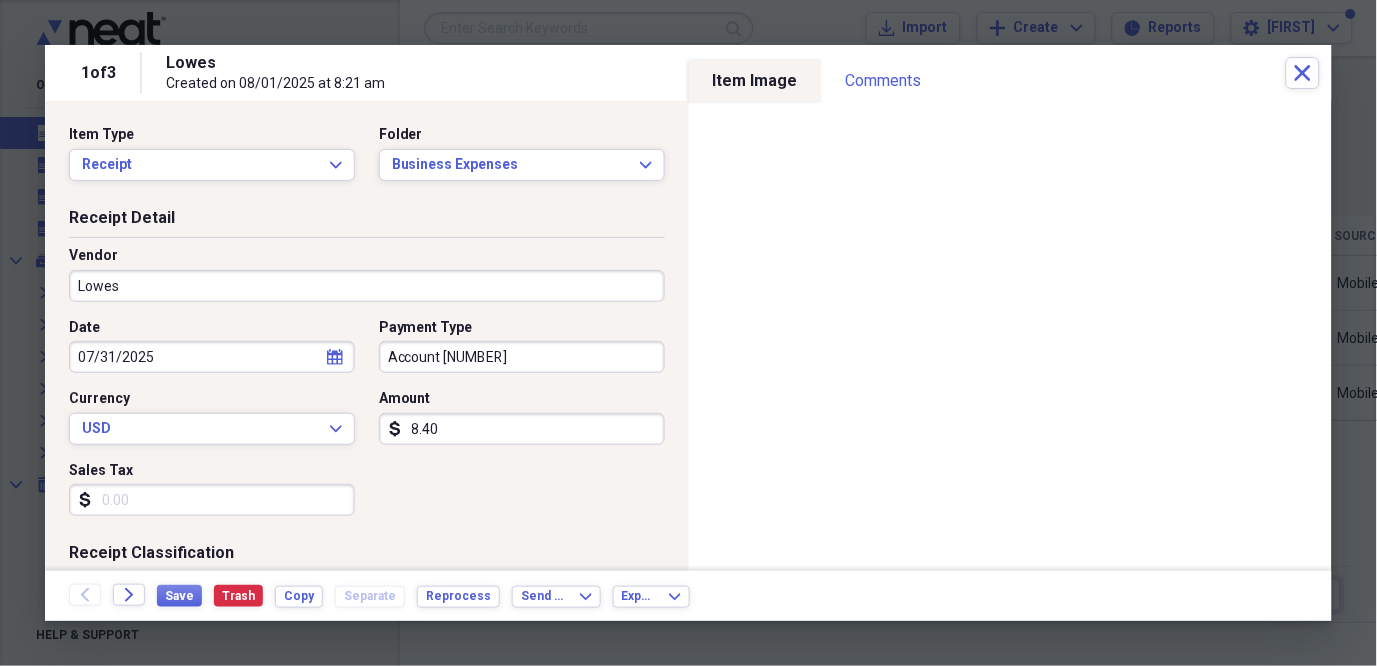 click on "Sales Tax" at bounding box center [212, 500] 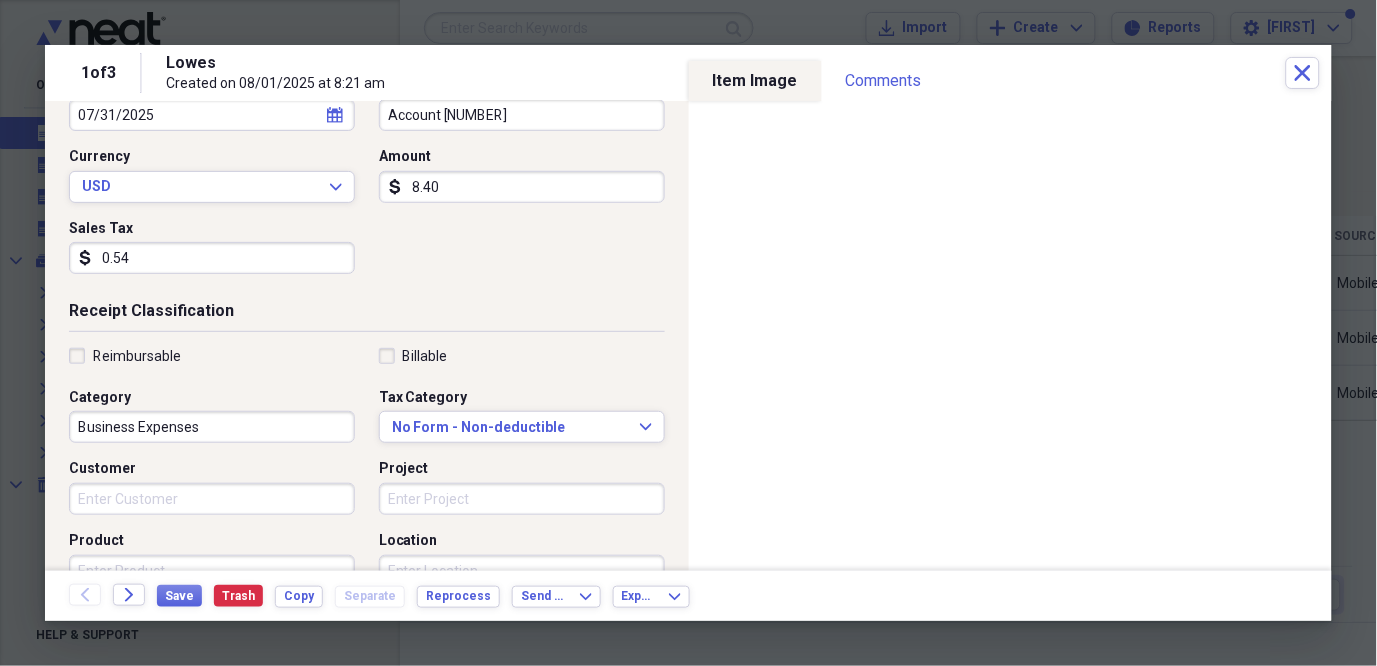 scroll, scrollTop: 368, scrollLeft: 0, axis: vertical 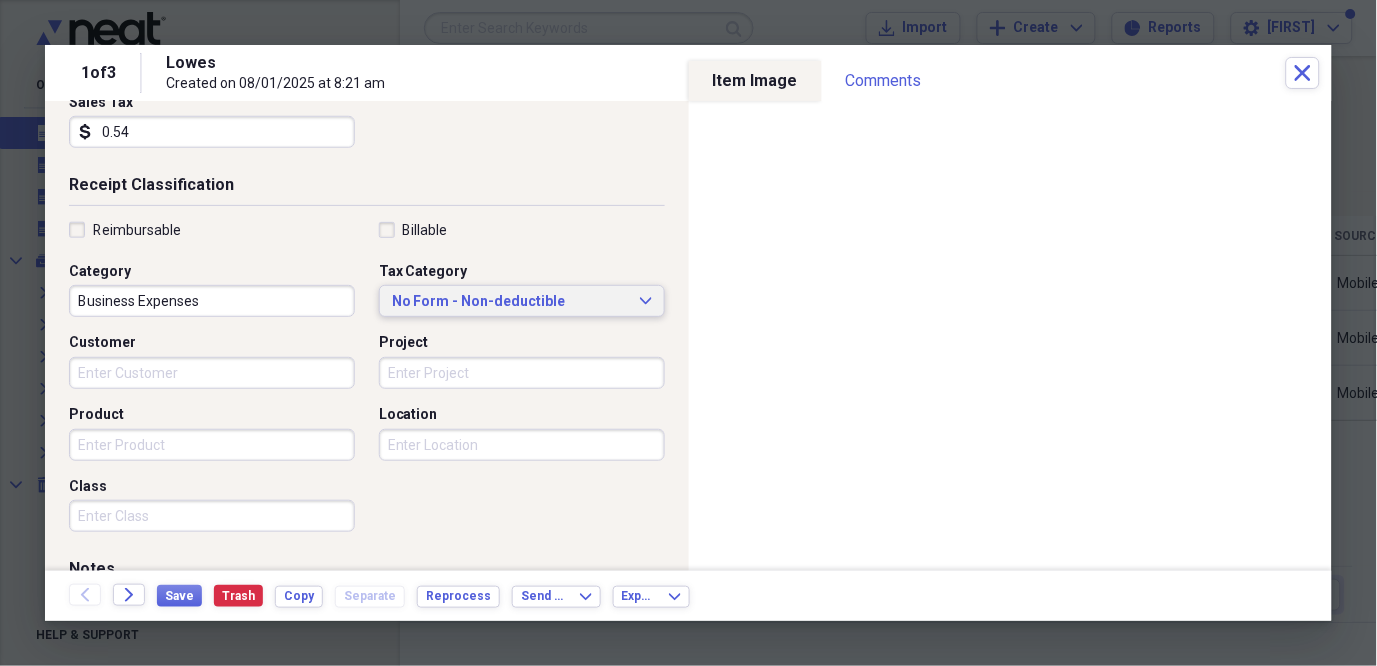 type on "0.54" 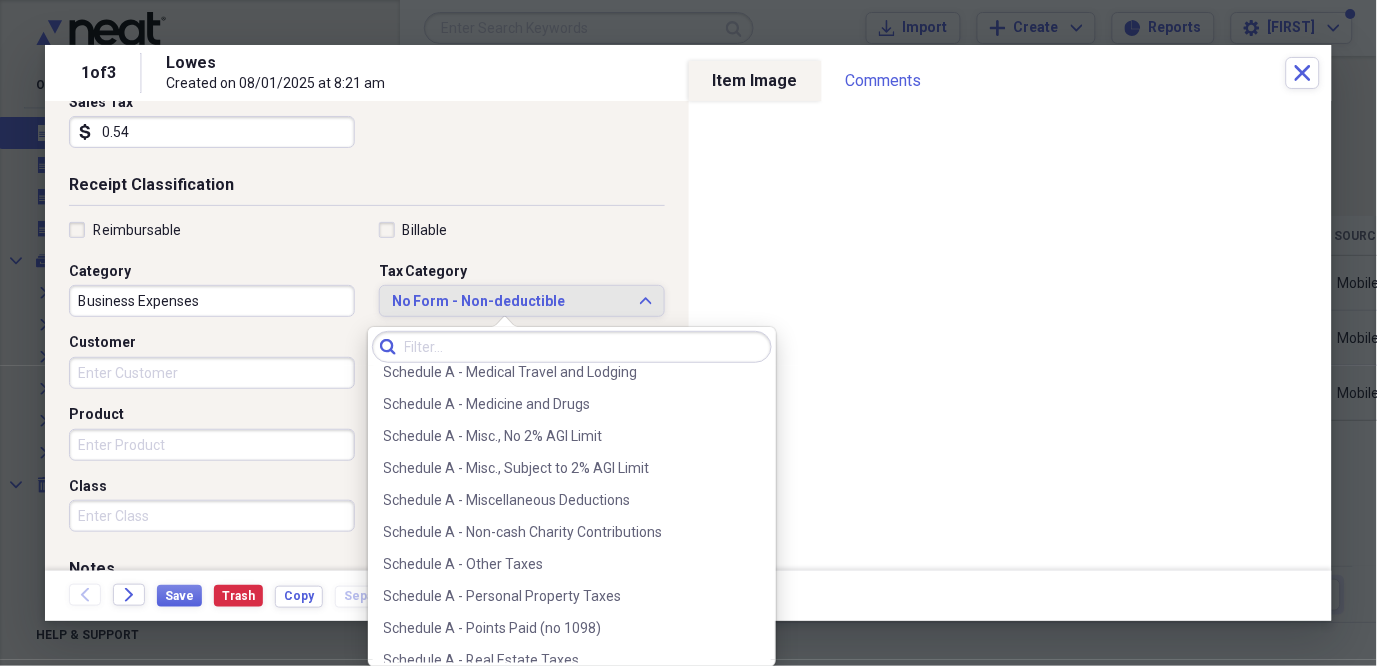 scroll, scrollTop: 3366, scrollLeft: 0, axis: vertical 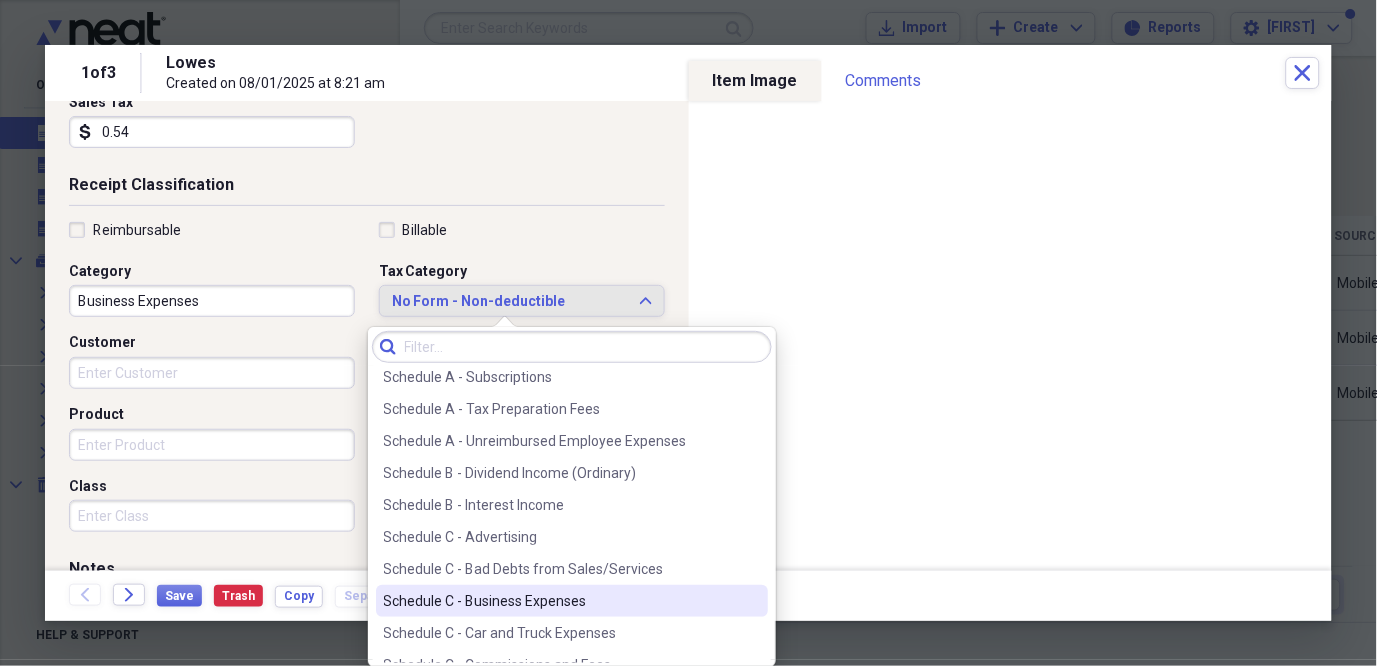 click on "Schedule C - Business Expenses" at bounding box center [572, 601] 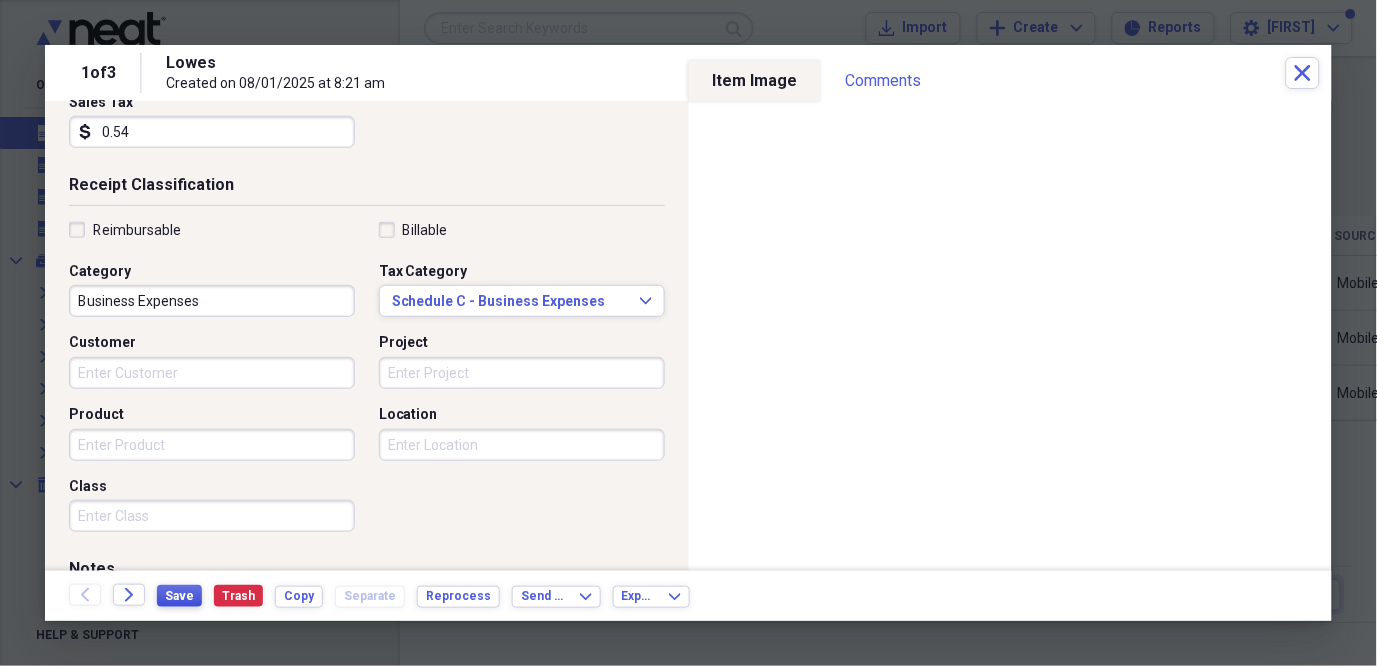 click on "Save" at bounding box center [179, 596] 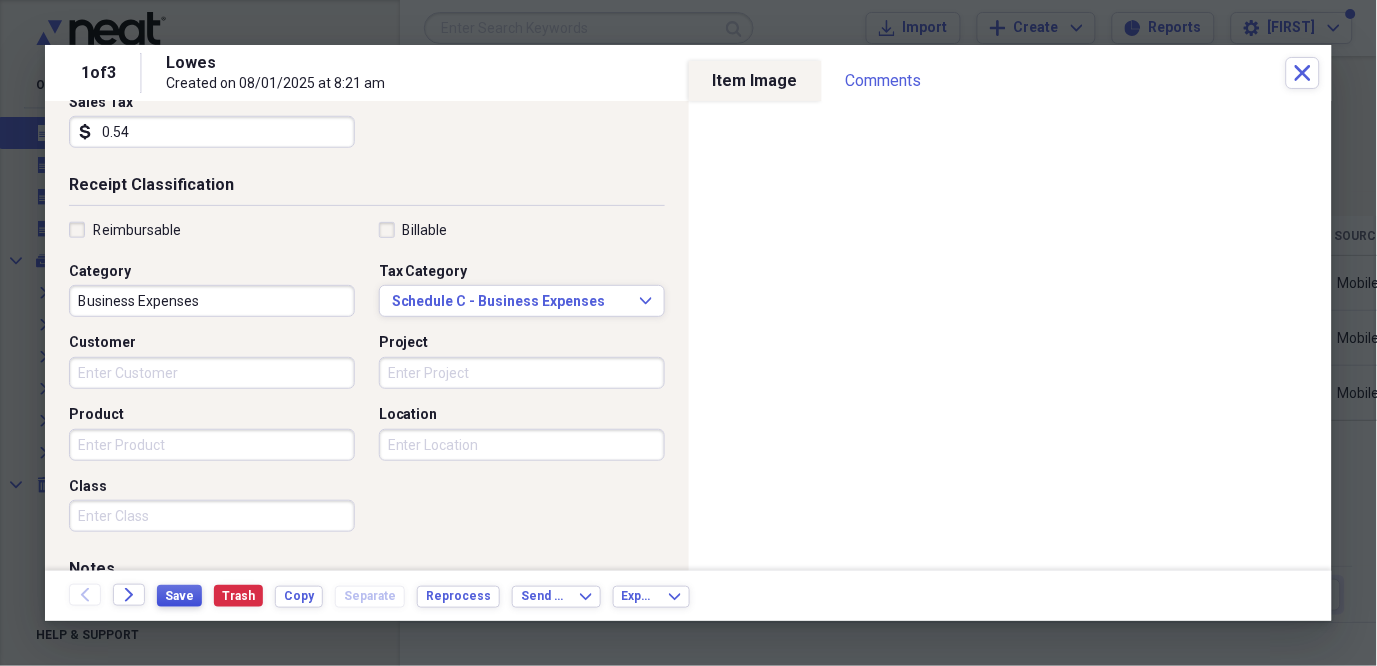click on "Save" at bounding box center [179, 596] 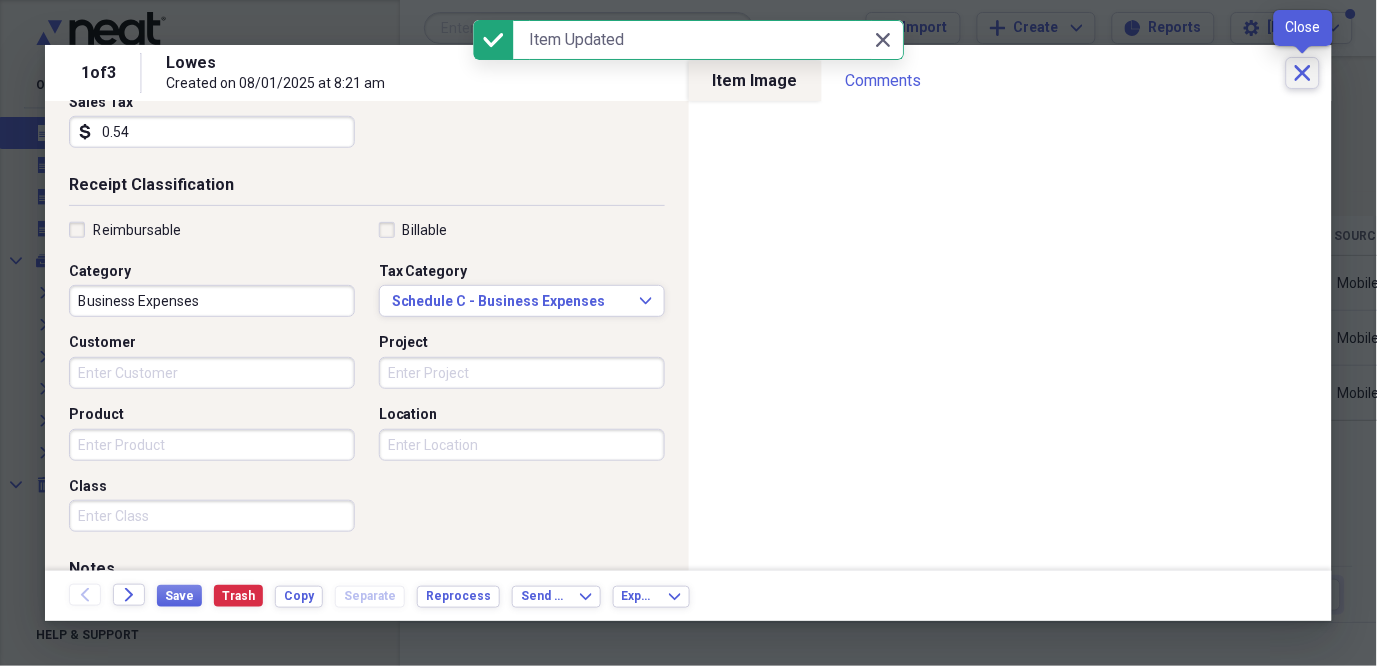 click 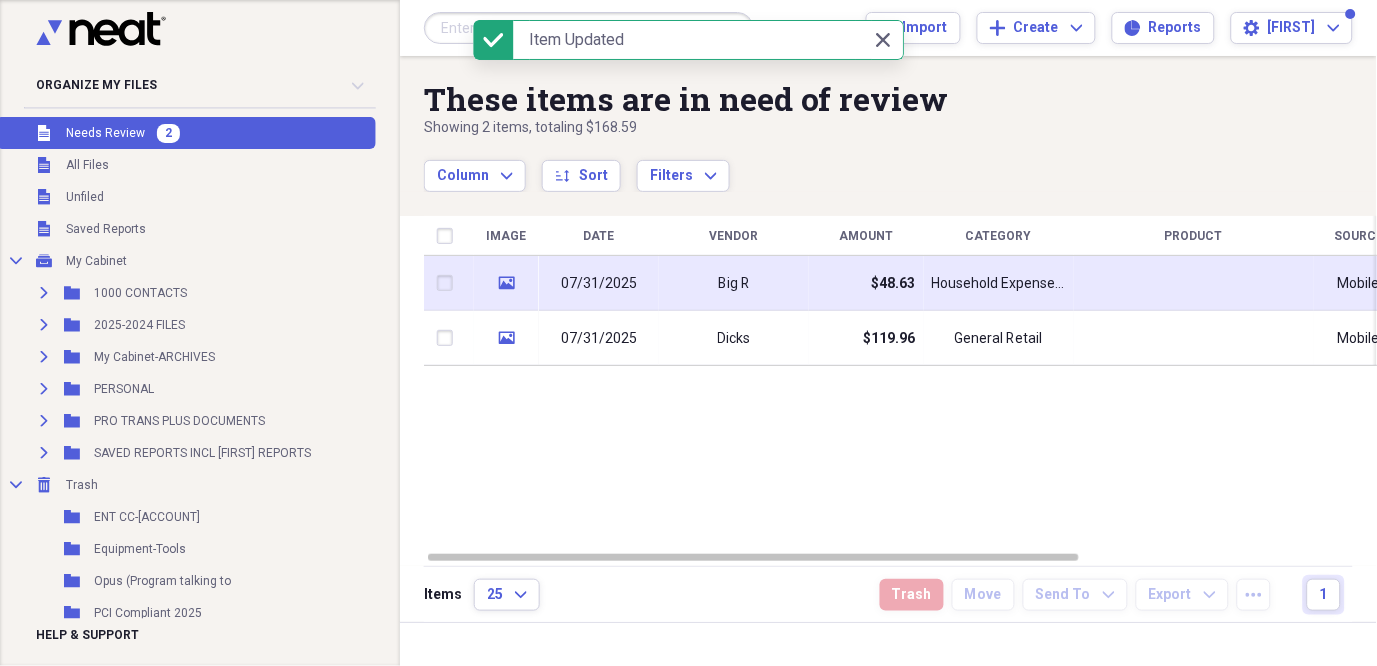 click on "Household Expenses-Pet Care" at bounding box center [999, 284] 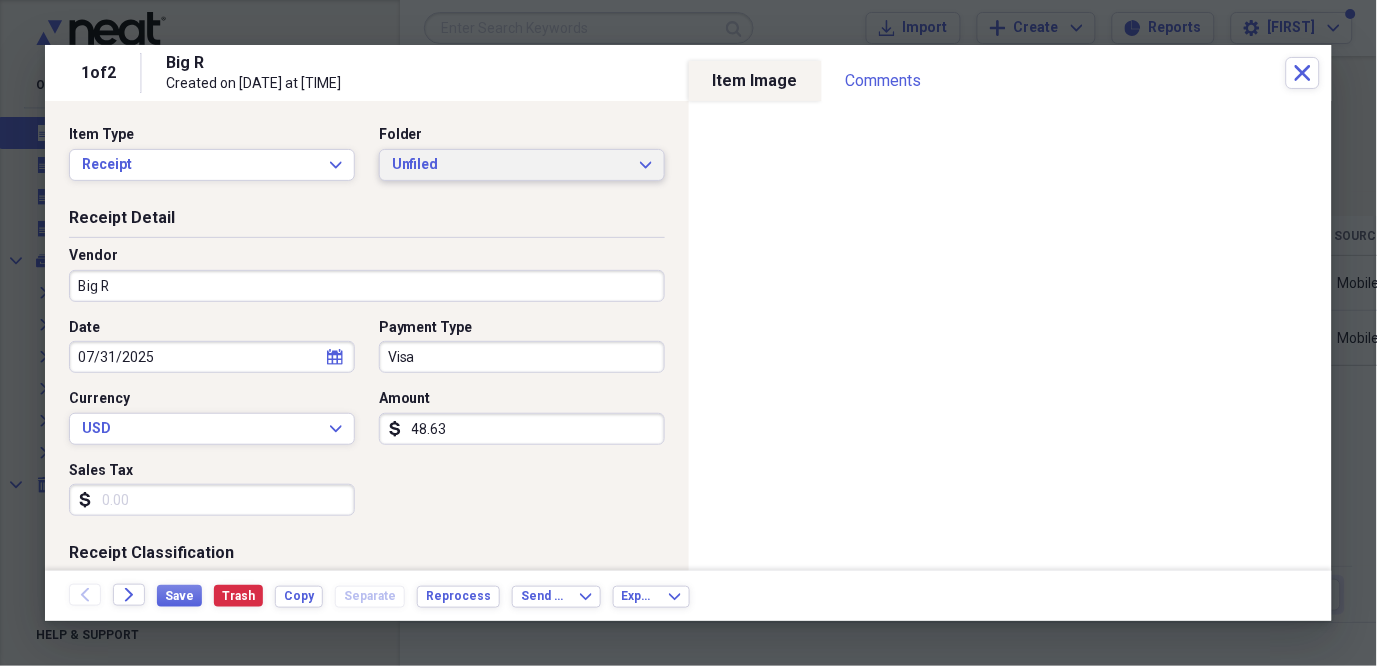 click on "Expand" 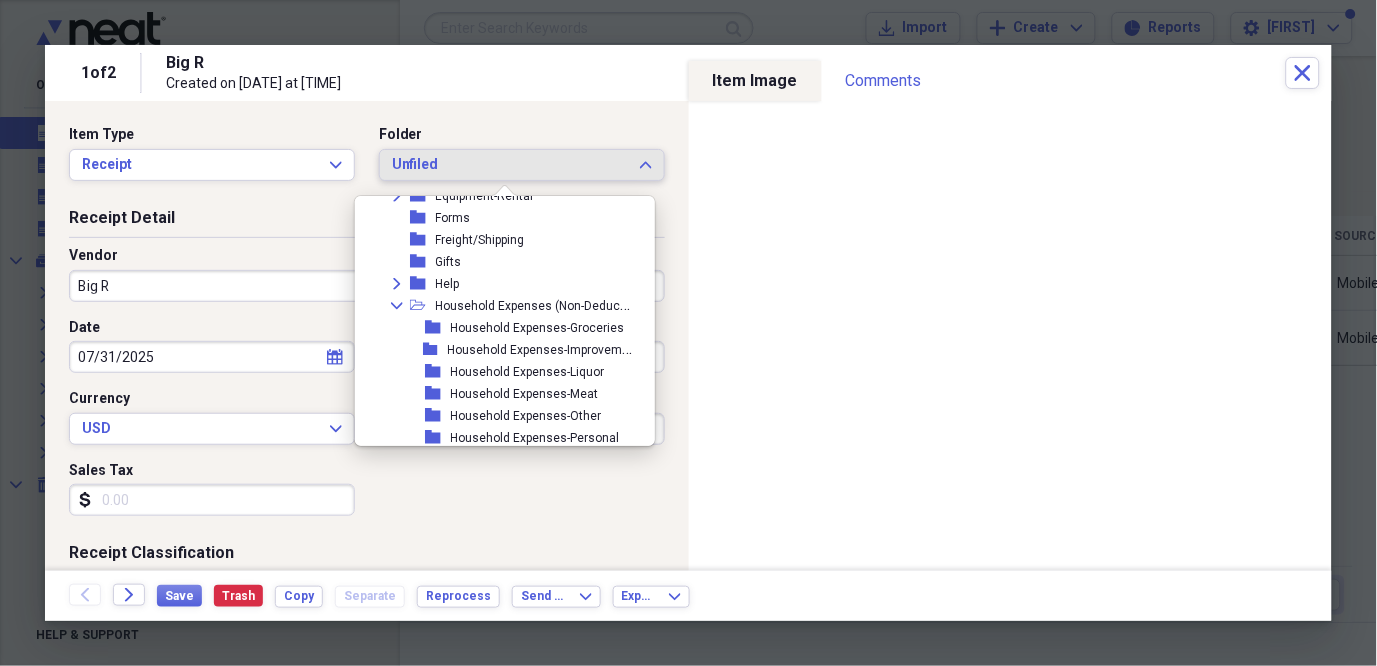 scroll, scrollTop: 680, scrollLeft: 0, axis: vertical 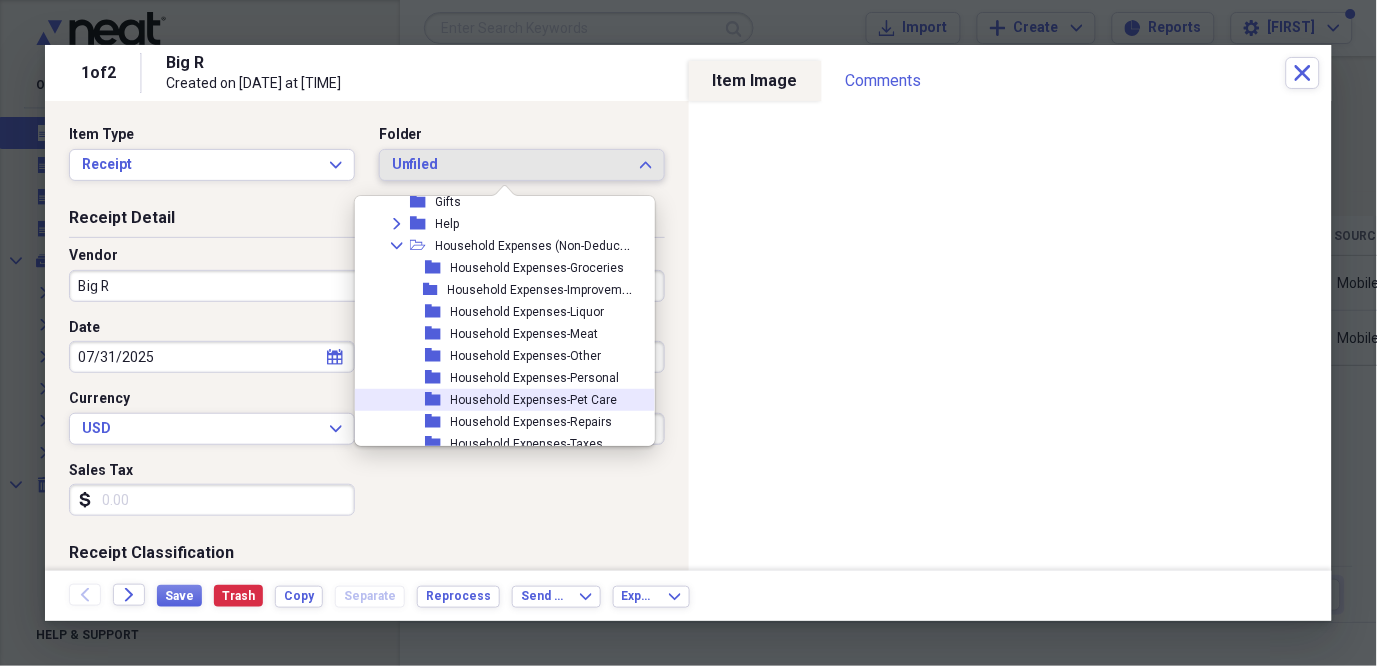 click on "Household Expenses-Pet Care" at bounding box center [534, 400] 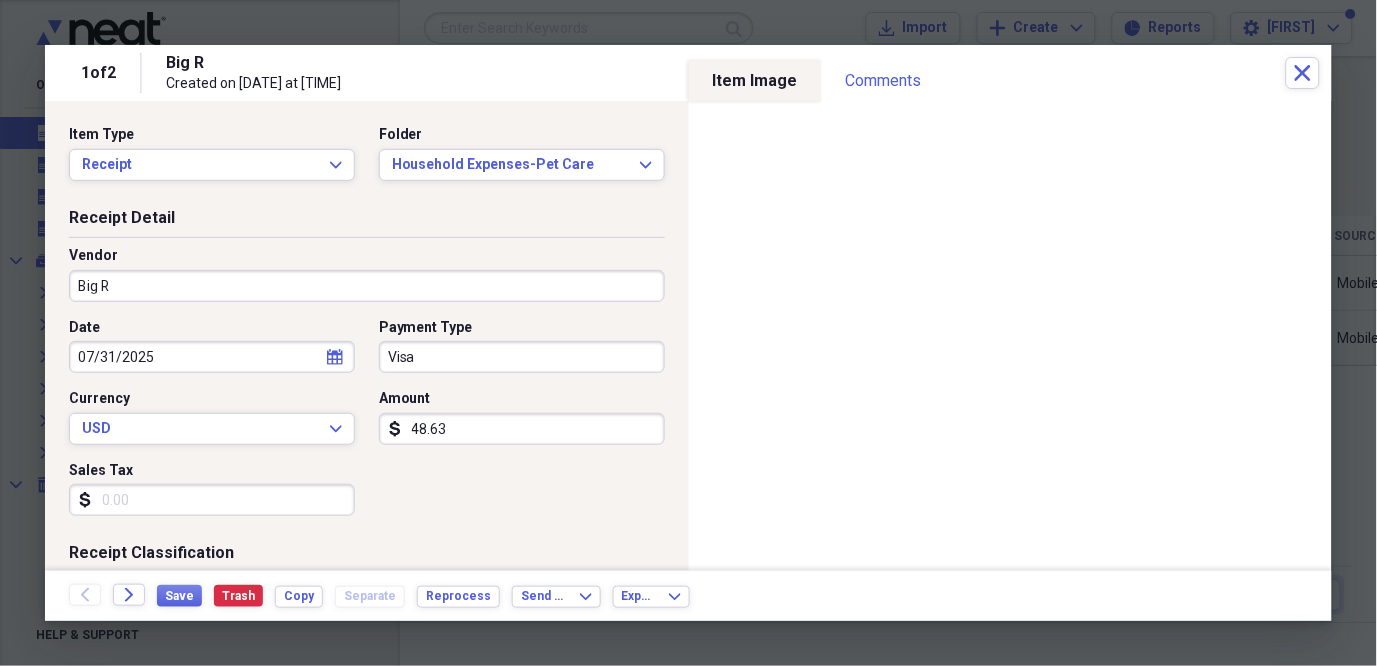 click on "Visa" at bounding box center [522, 357] 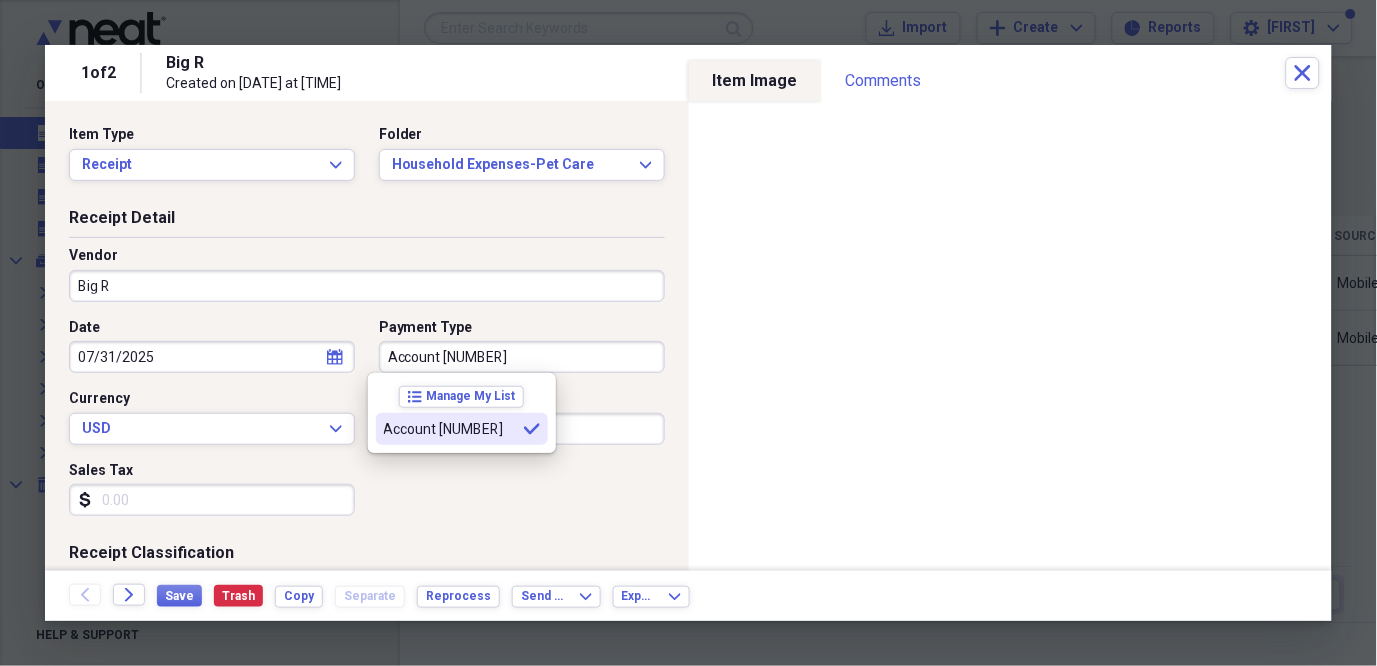 type on "Account [NUMBER]" 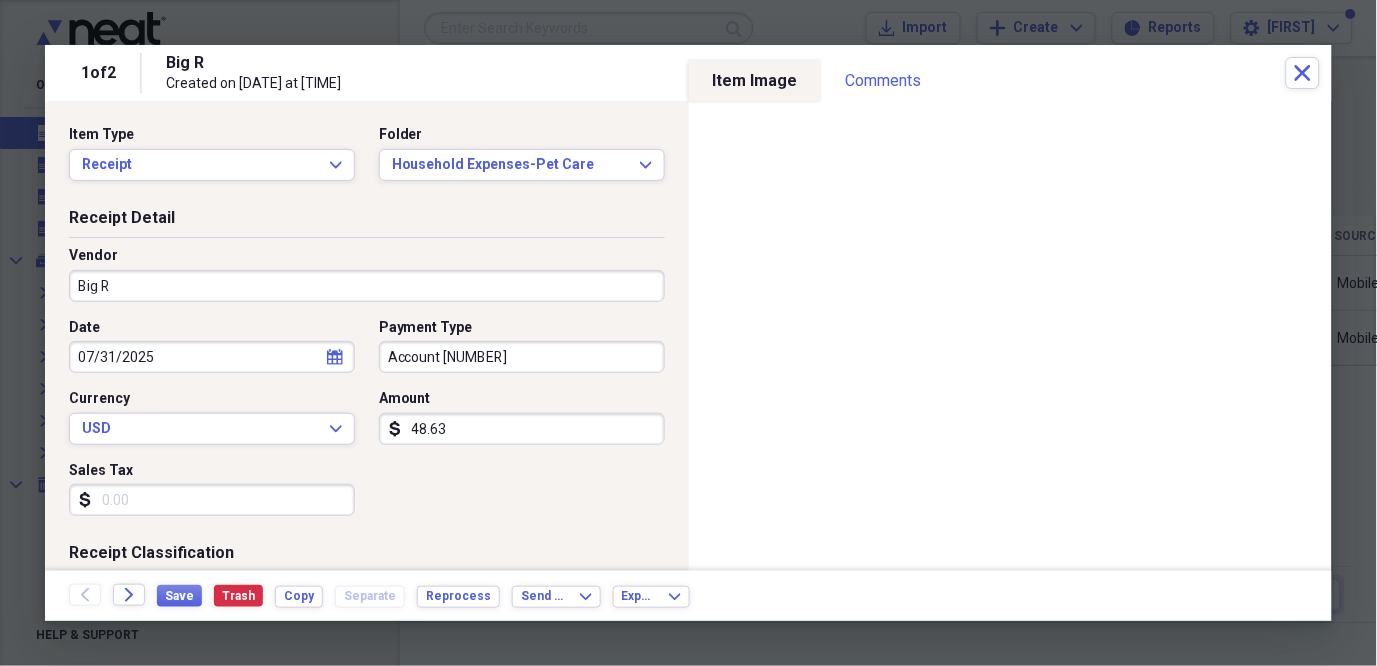 click on "Sales Tax" at bounding box center (212, 500) 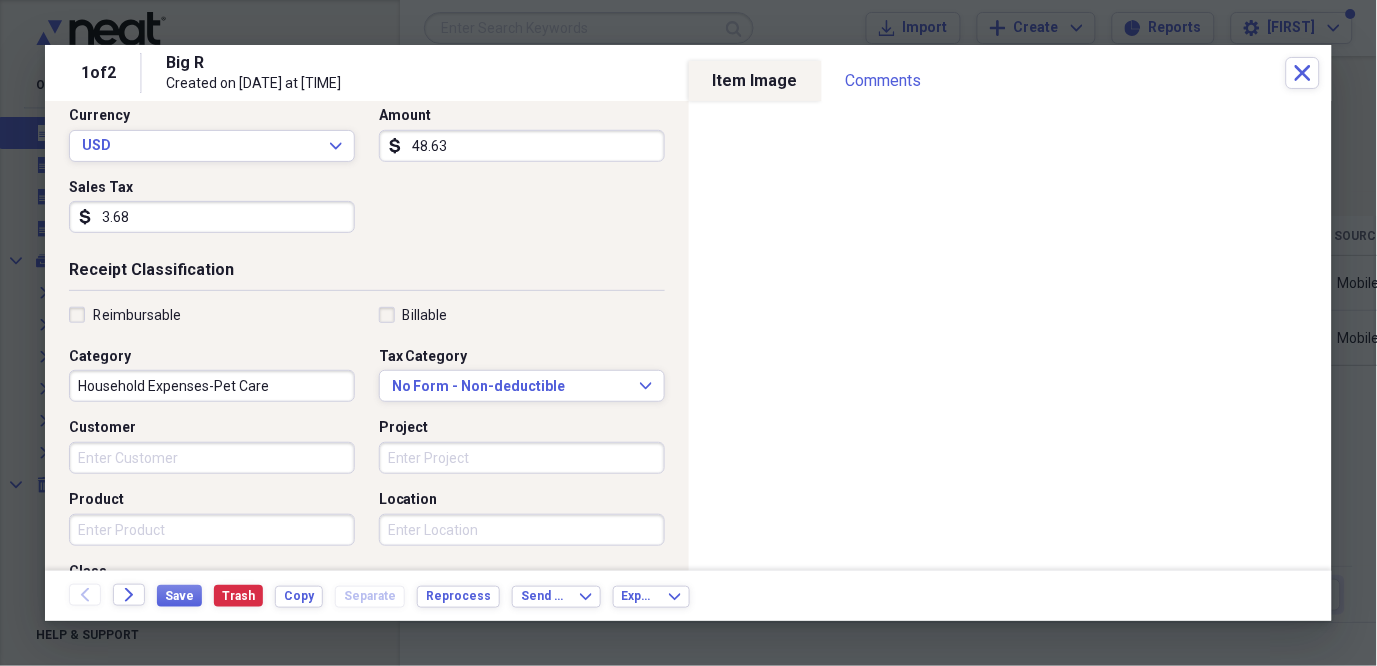 scroll, scrollTop: 292, scrollLeft: 0, axis: vertical 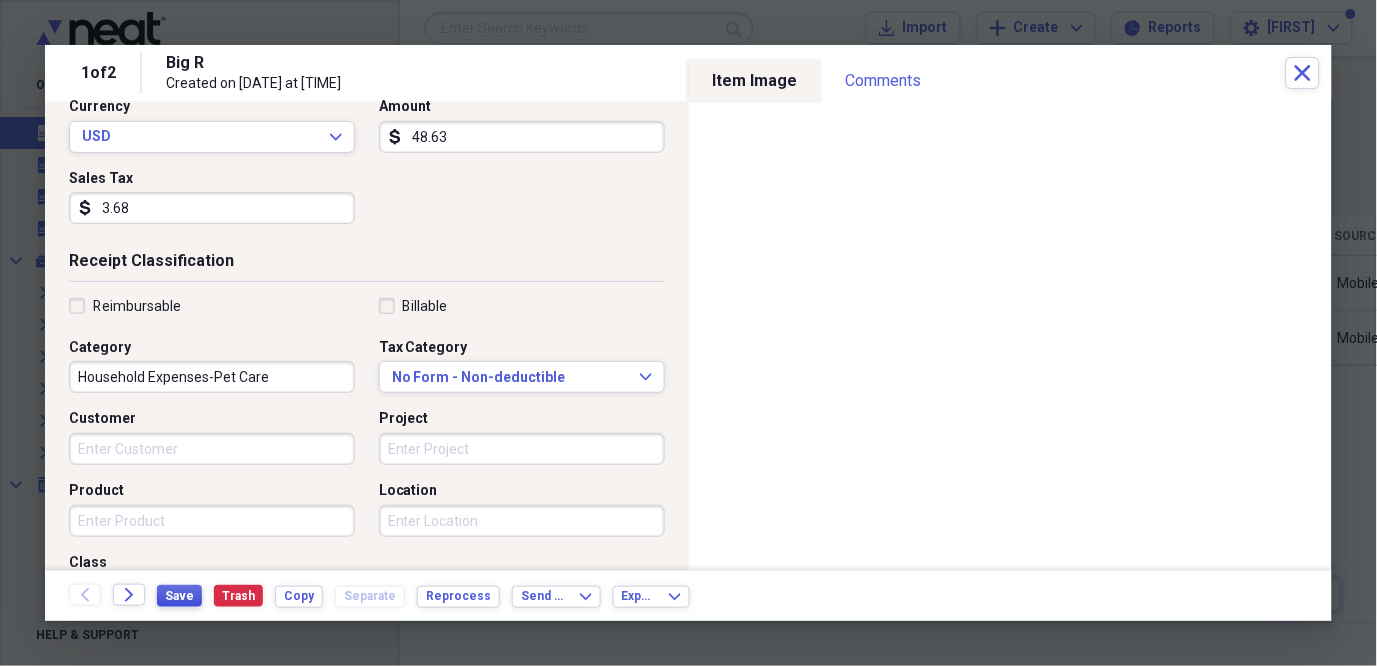 type on "3.68" 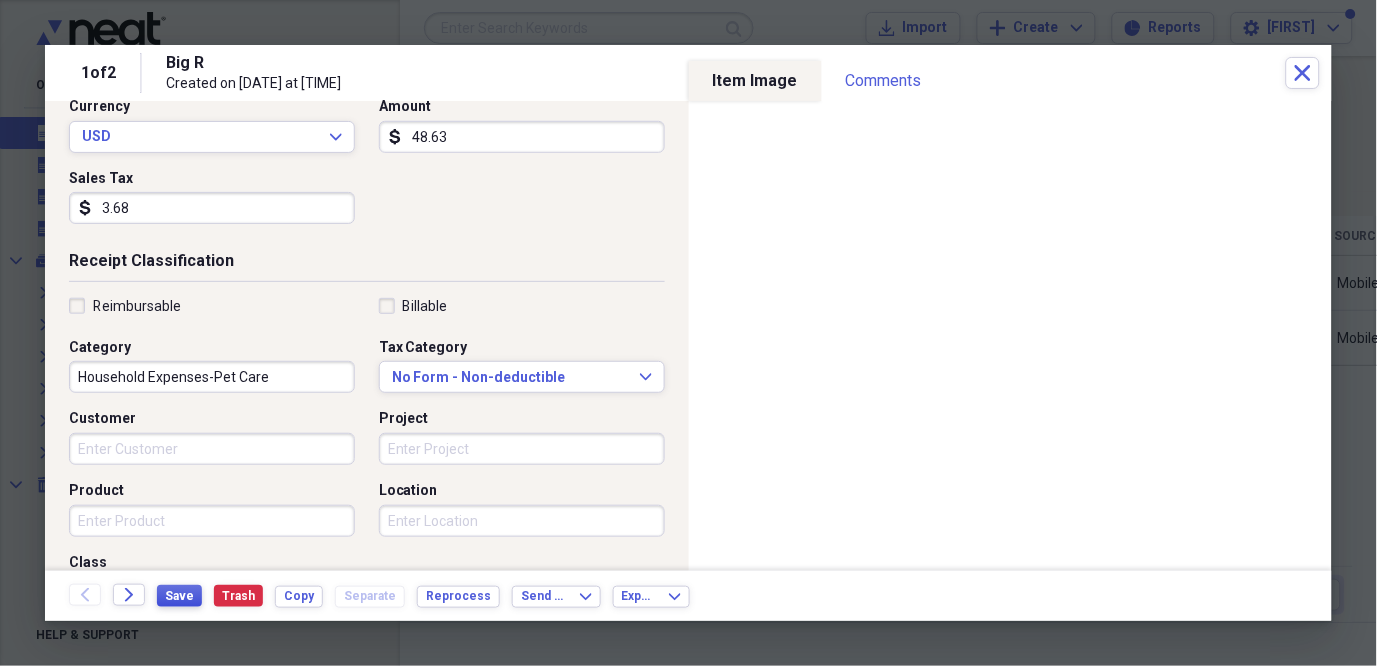 click on "Save" at bounding box center [179, 596] 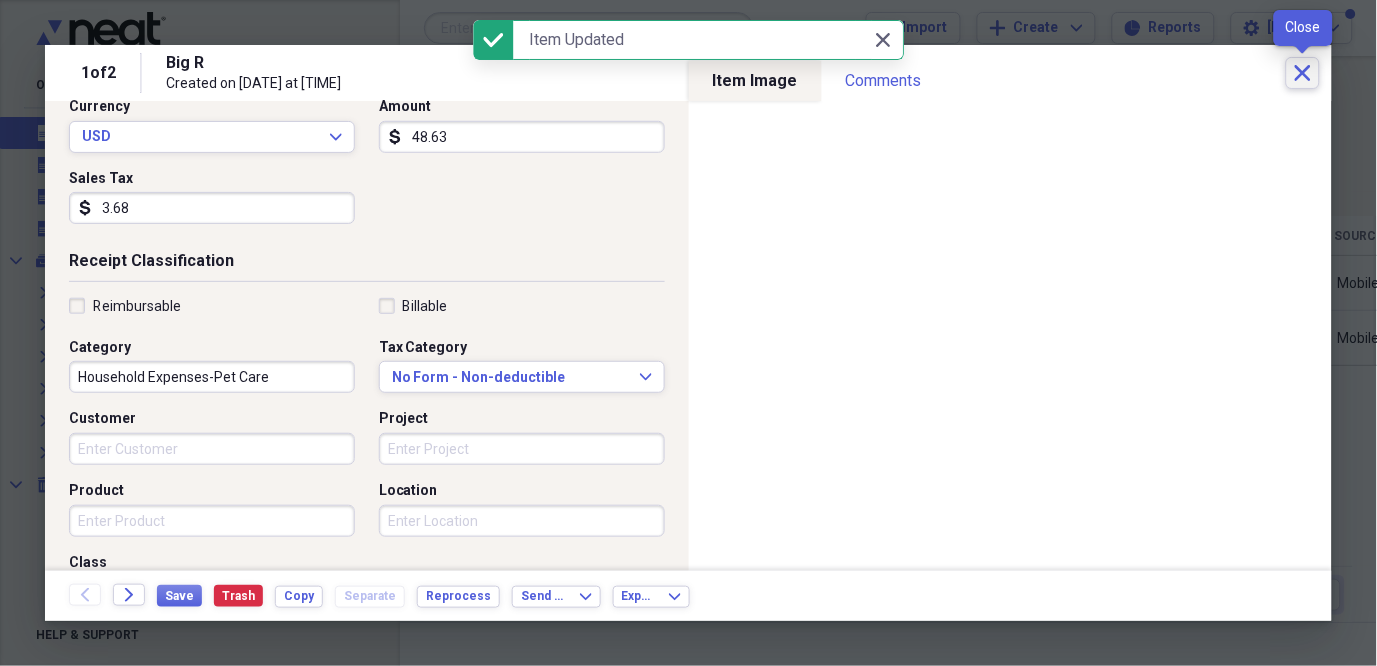 click 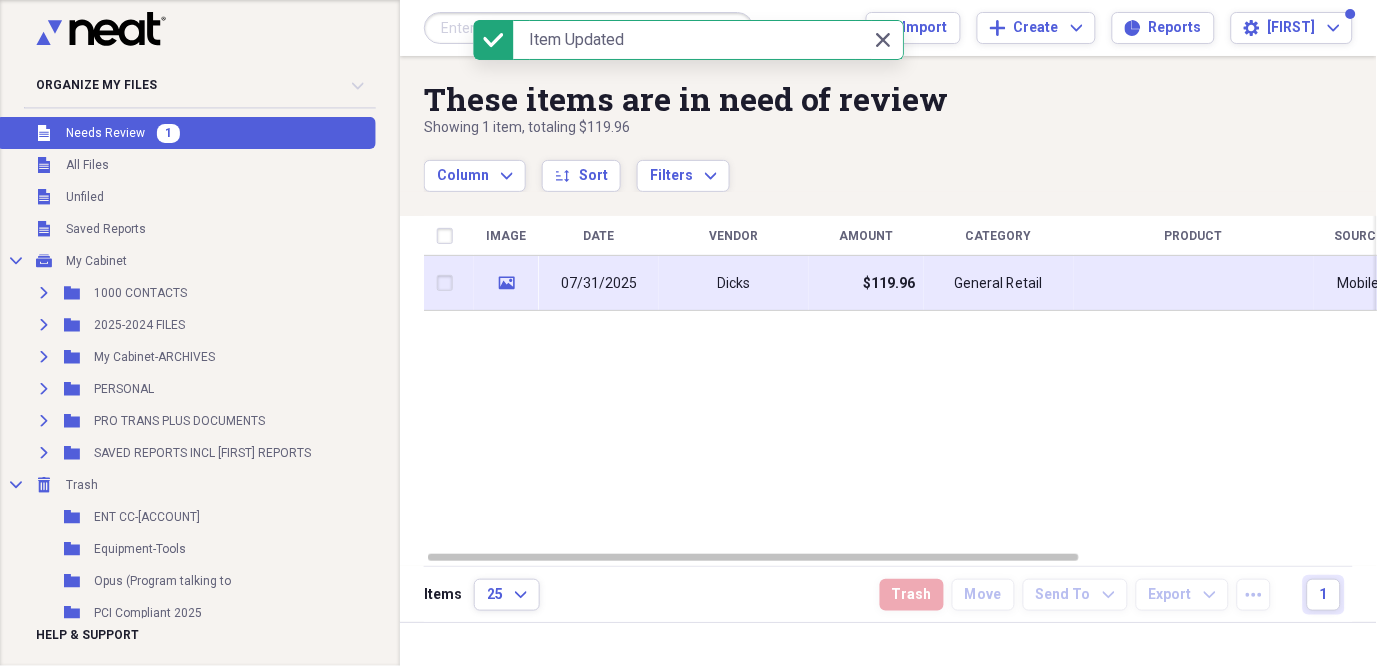 click on "General Retail" at bounding box center (999, 283) 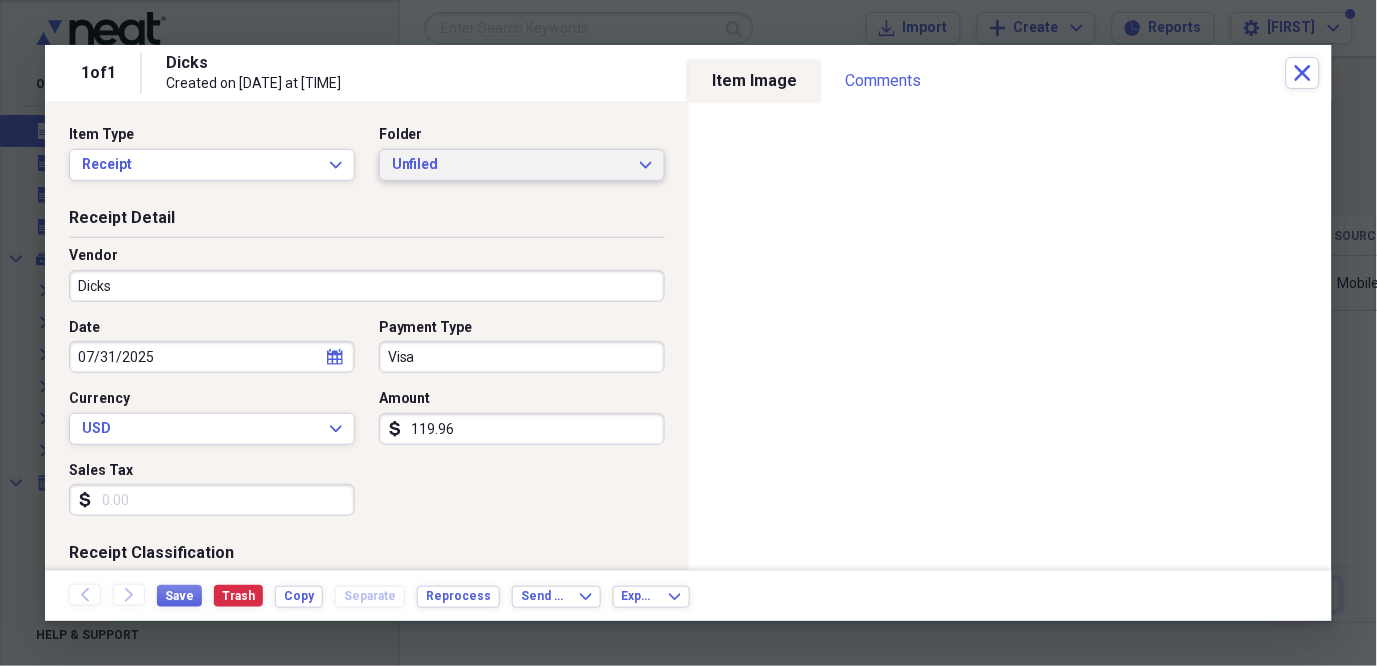 click on "Expand" 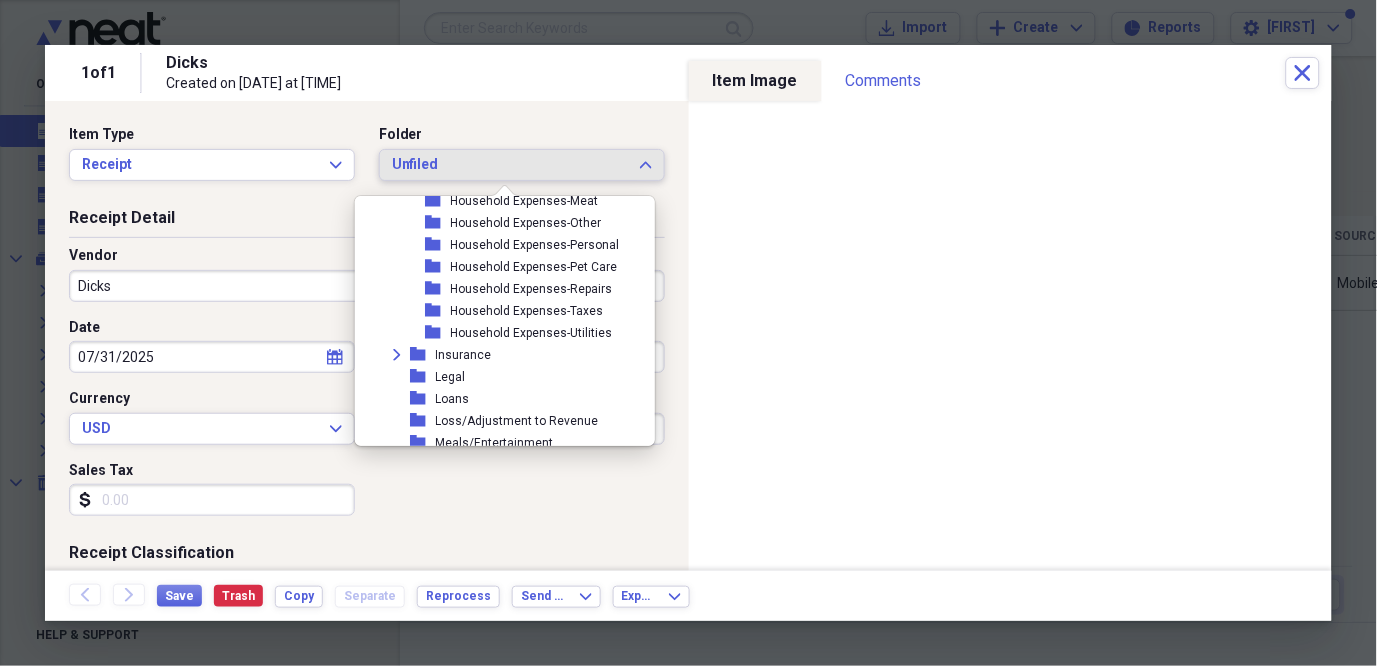 scroll, scrollTop: 1036, scrollLeft: 0, axis: vertical 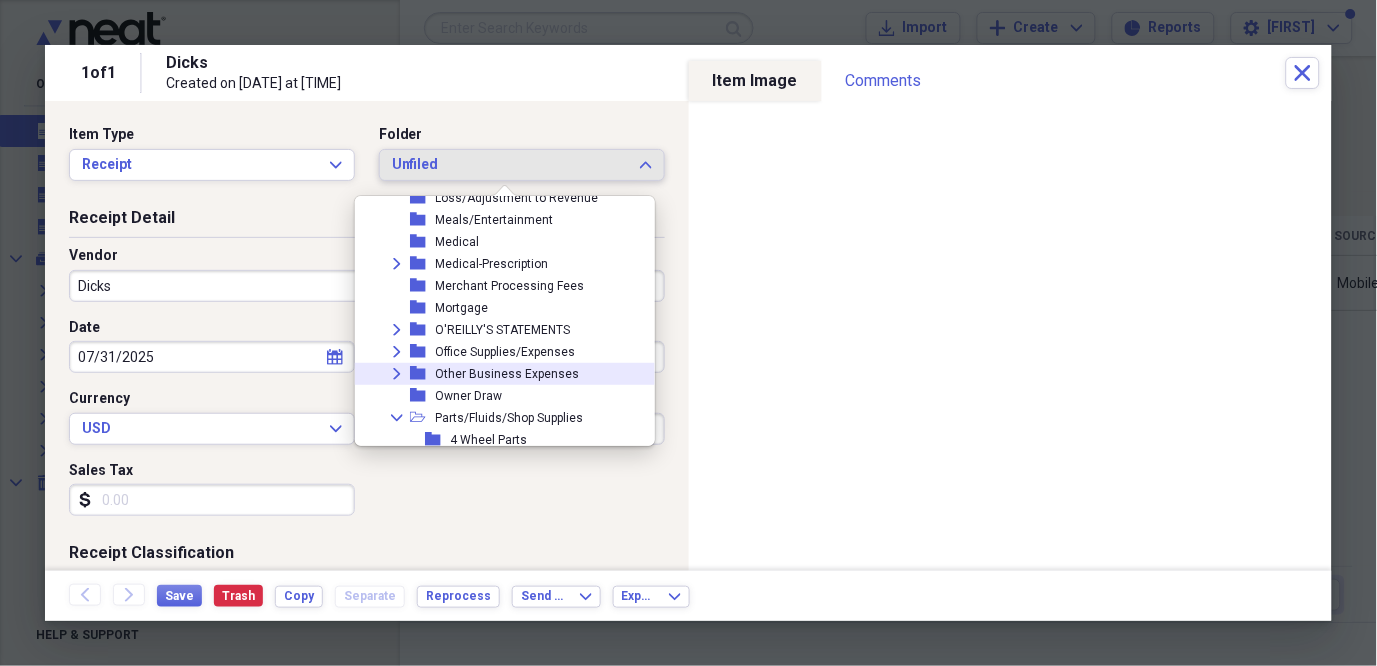 click on "Other Business Expenses" at bounding box center (508, 374) 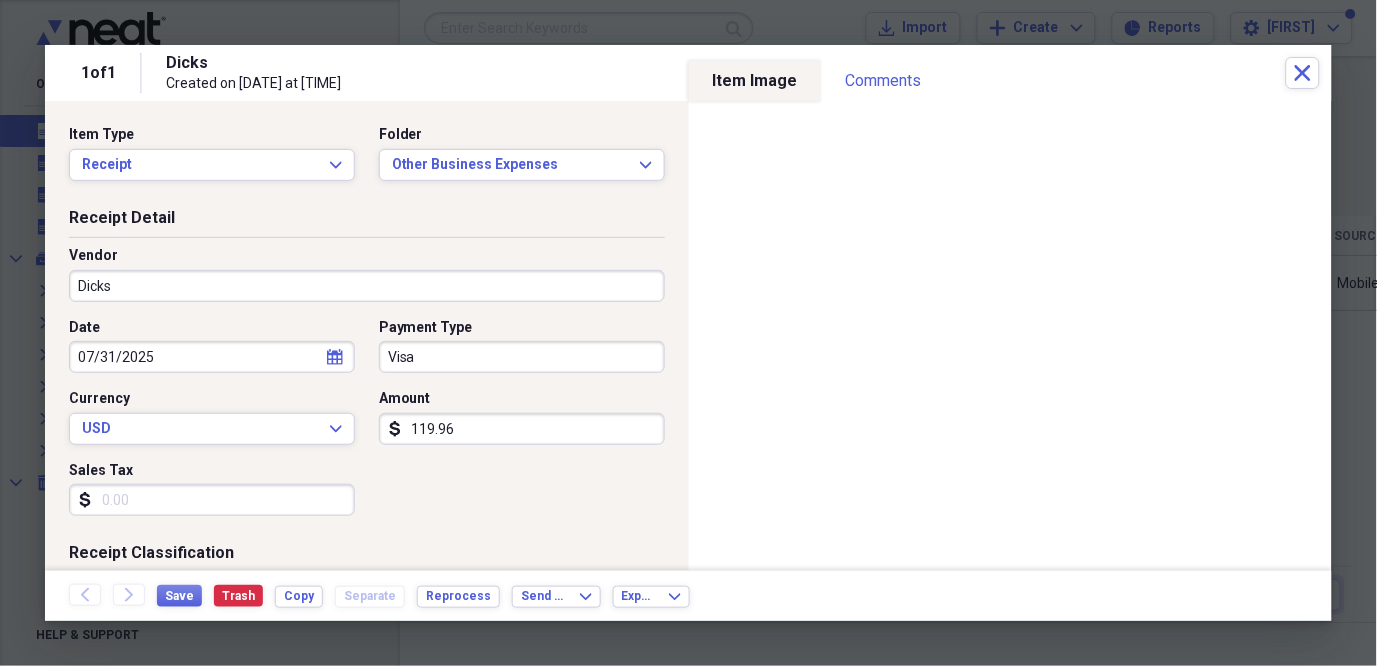 click on "Visa" at bounding box center (522, 357) 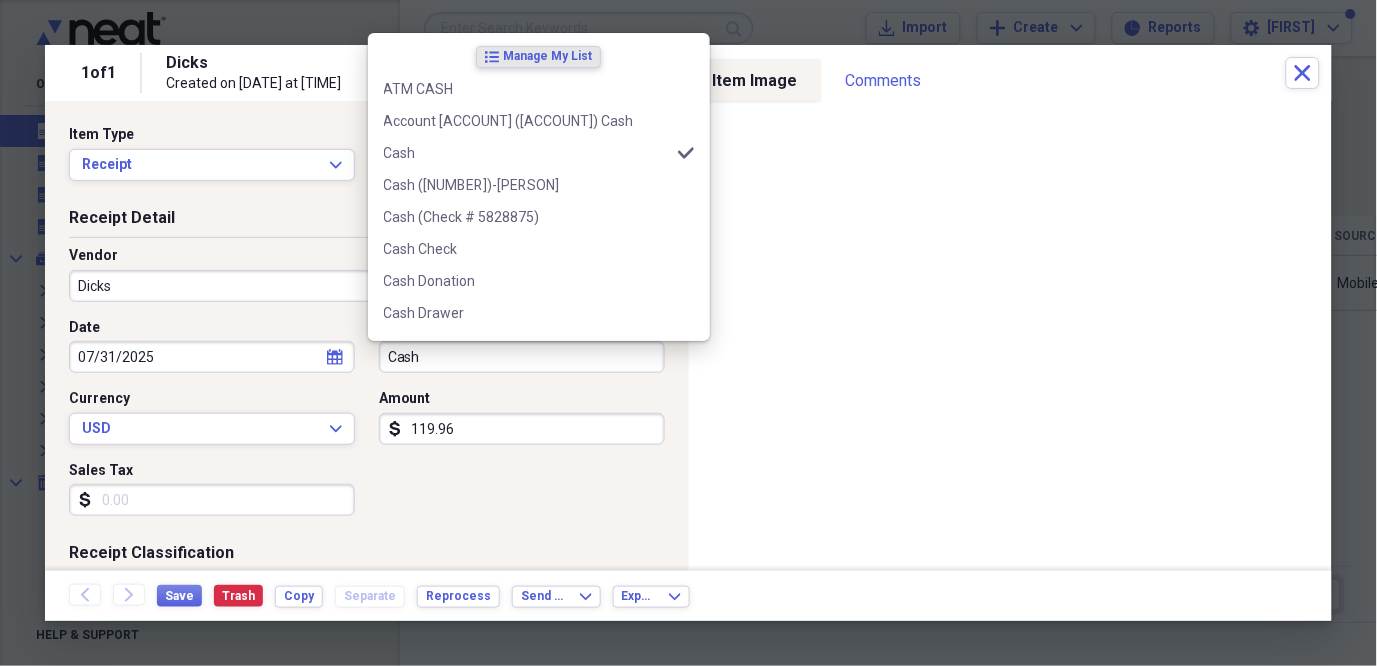 type on "Cash" 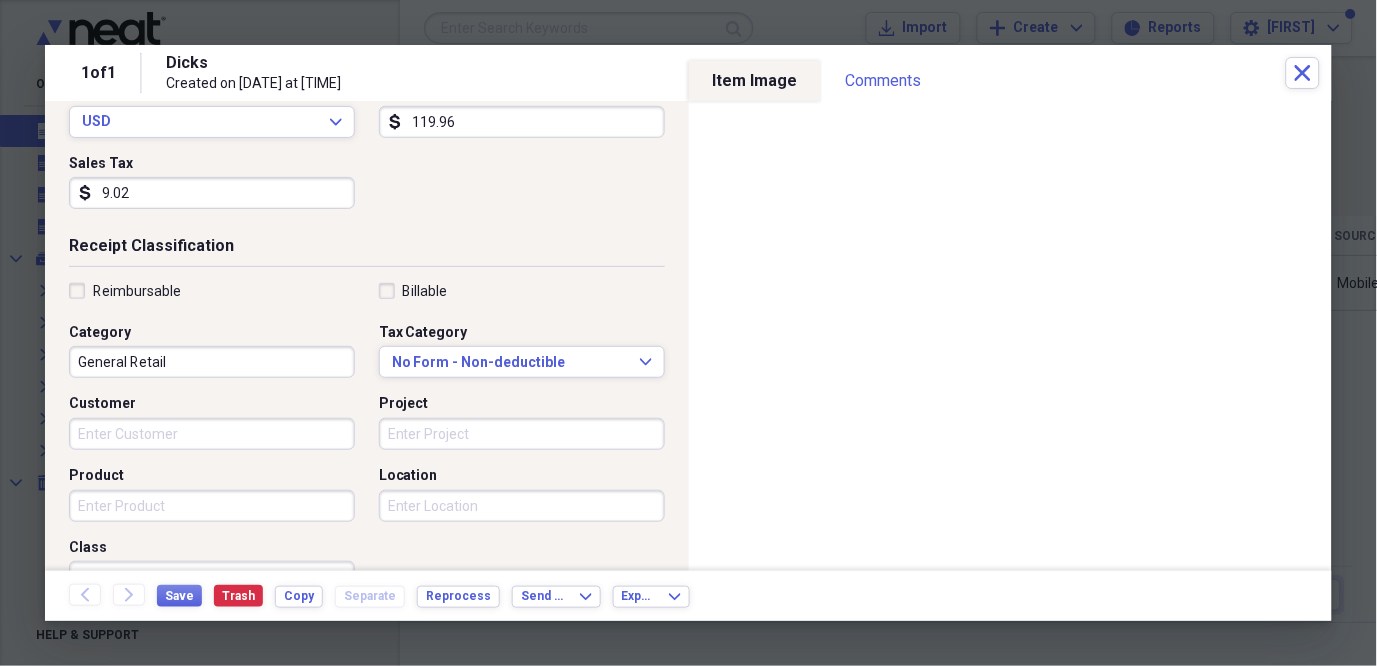 scroll, scrollTop: 394, scrollLeft: 0, axis: vertical 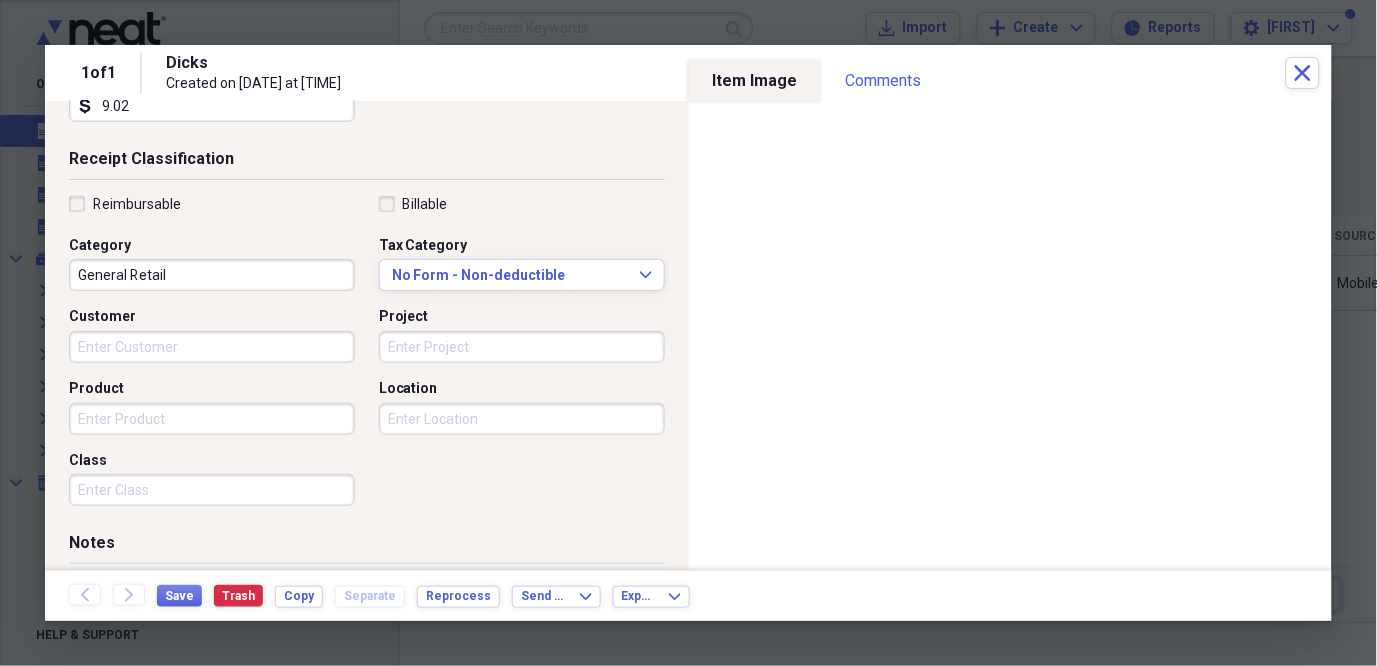 type on "9.02" 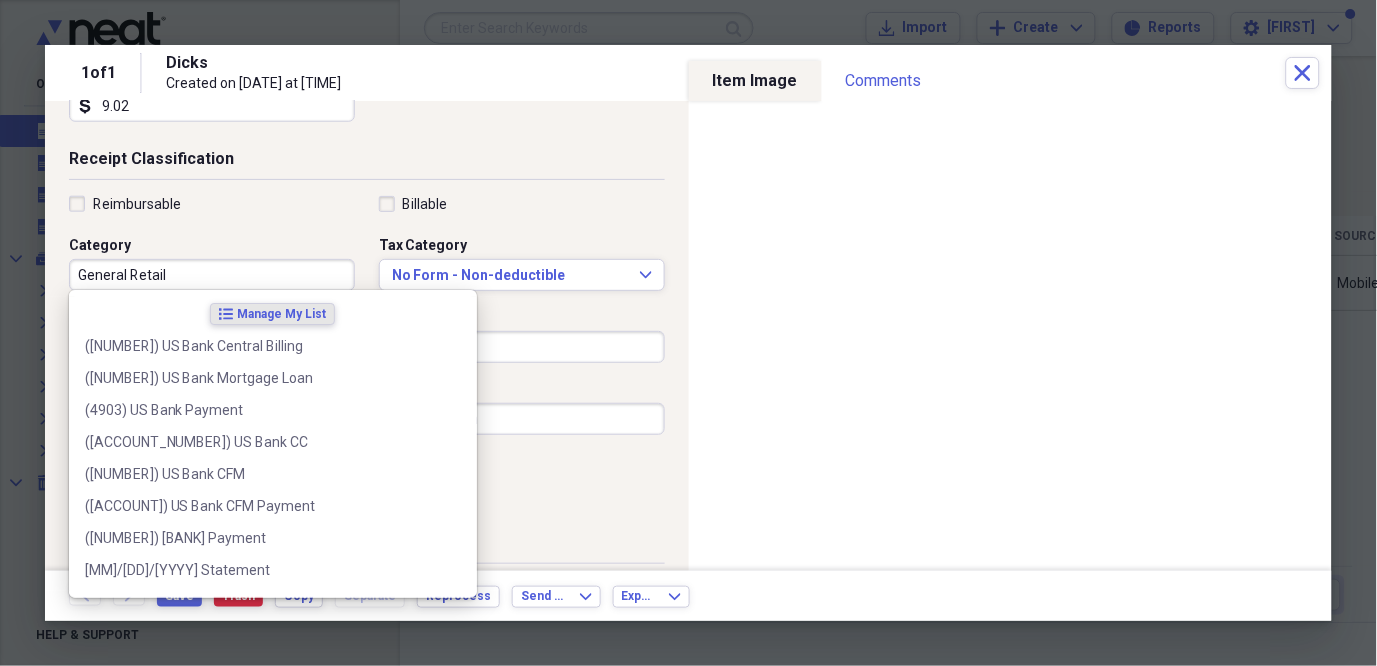 click on "General Retail" at bounding box center [212, 275] 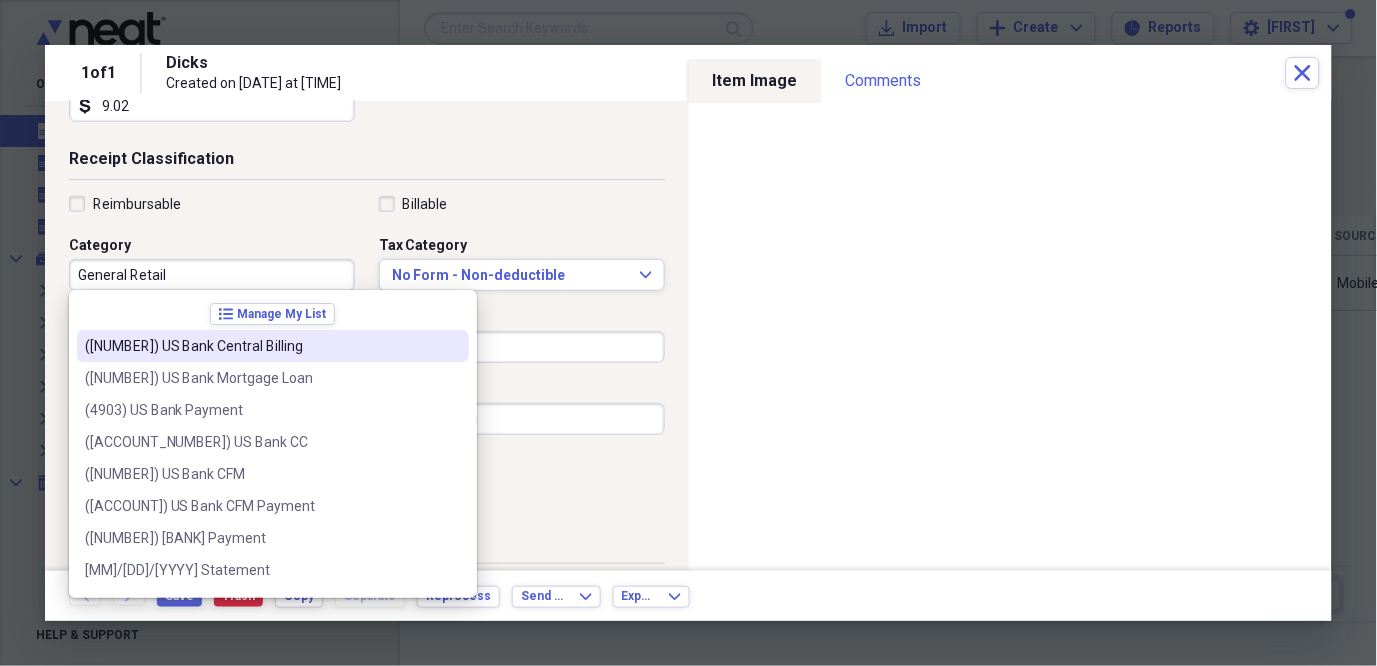 click on "General Retail" at bounding box center (212, 275) 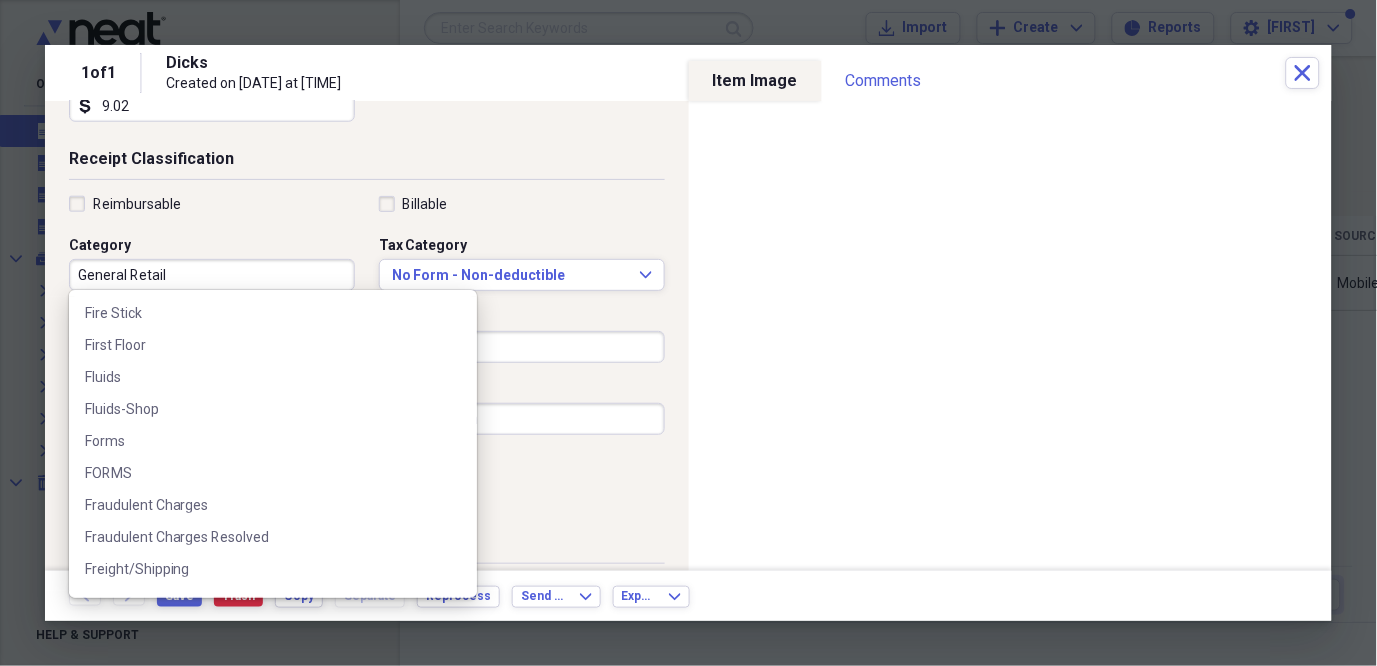 scroll, scrollTop: 20072, scrollLeft: 0, axis: vertical 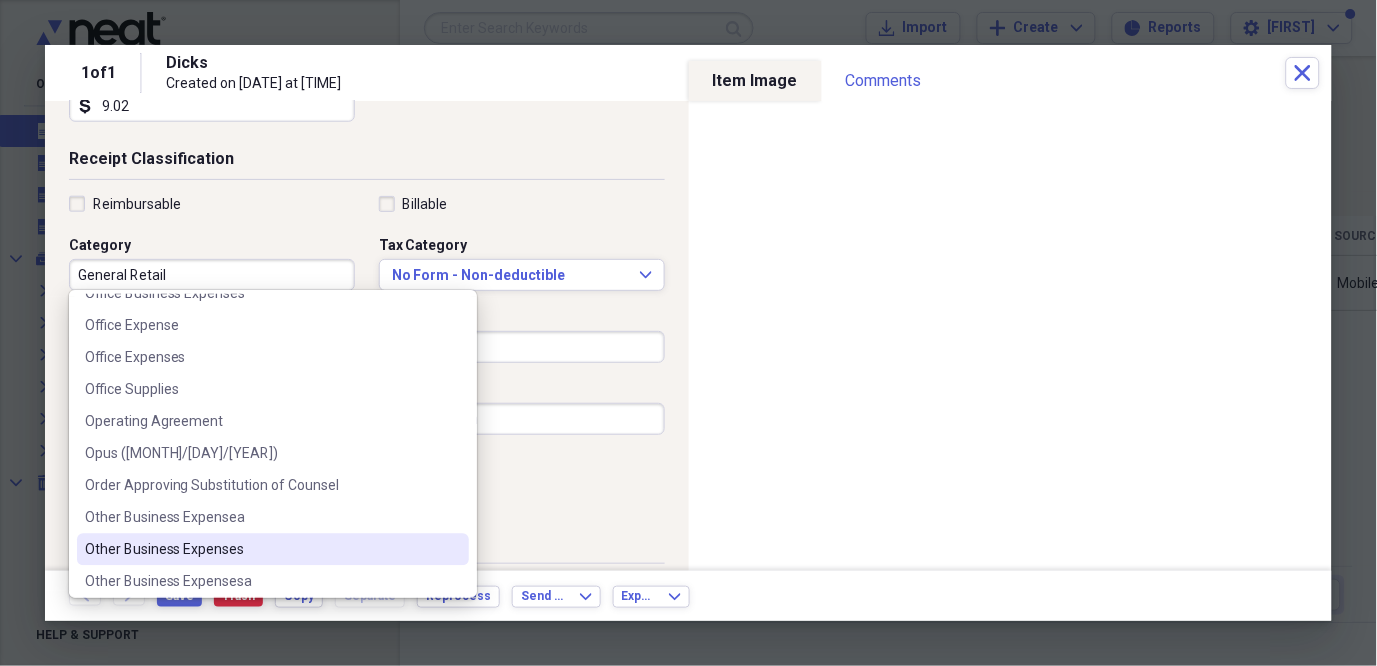 click on "Other Business Expenses" at bounding box center [261, 550] 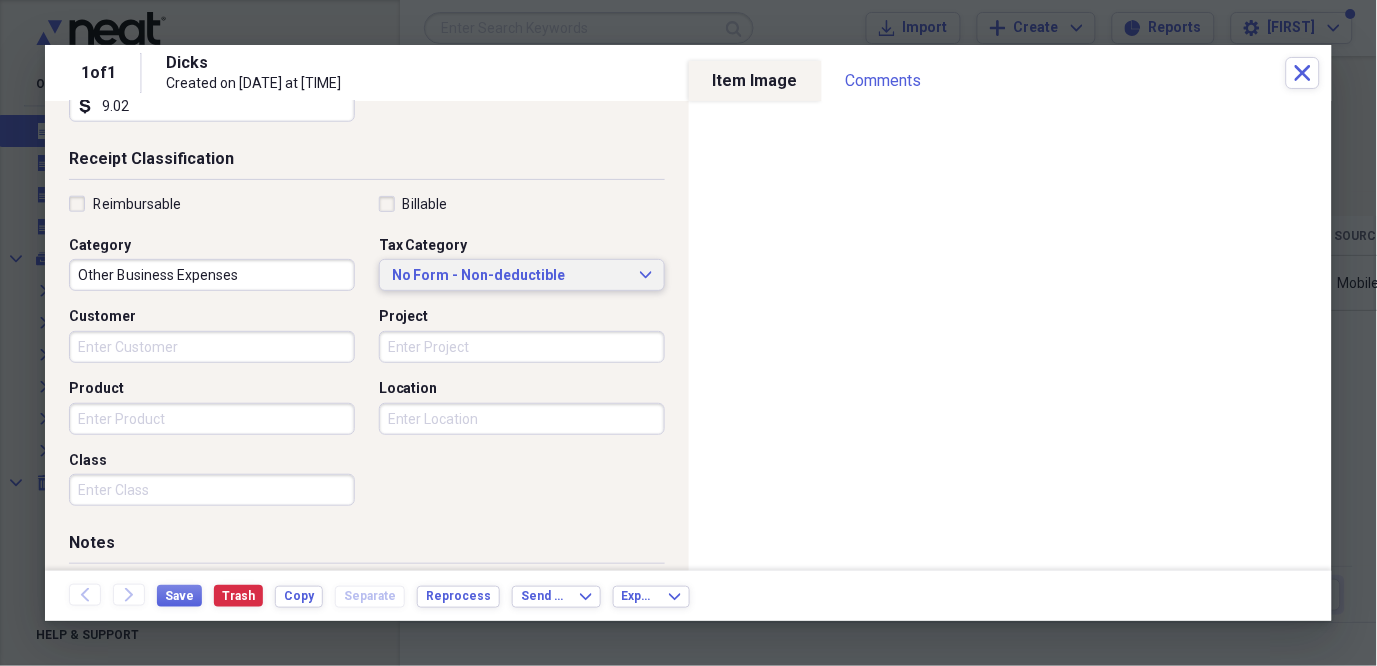 click on "Expand" 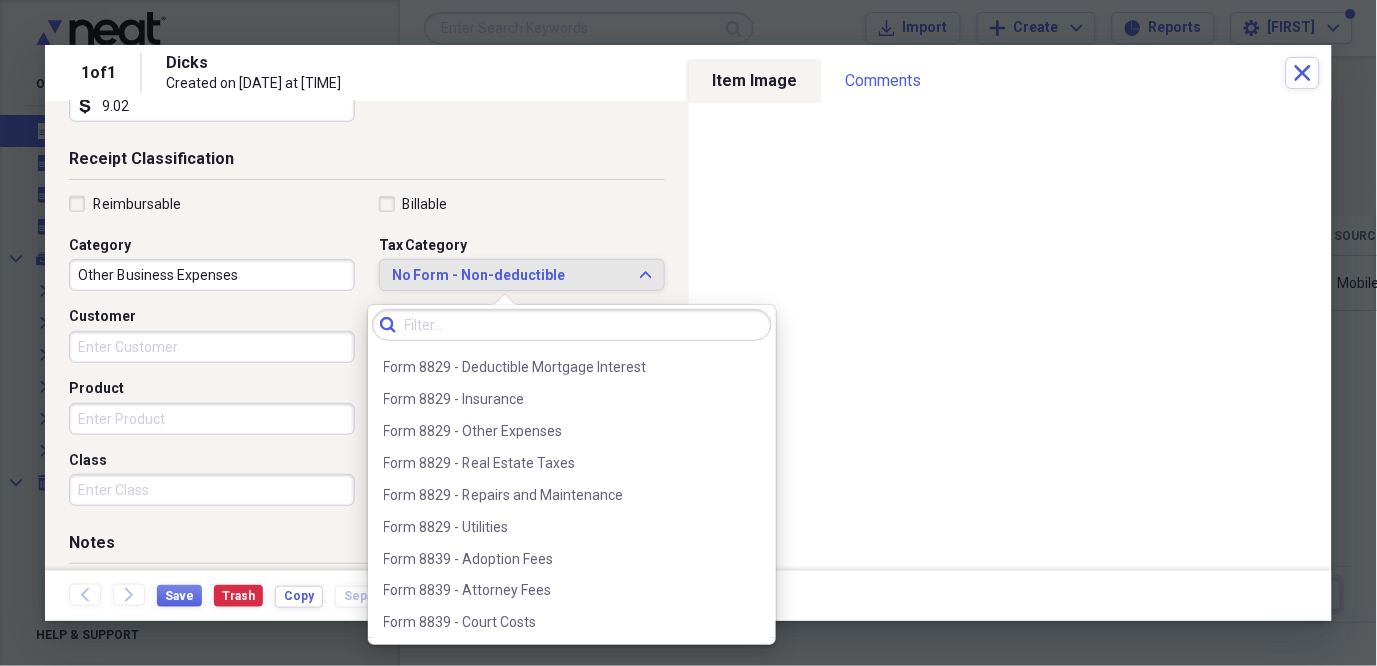 scroll, scrollTop: 3308, scrollLeft: 0, axis: vertical 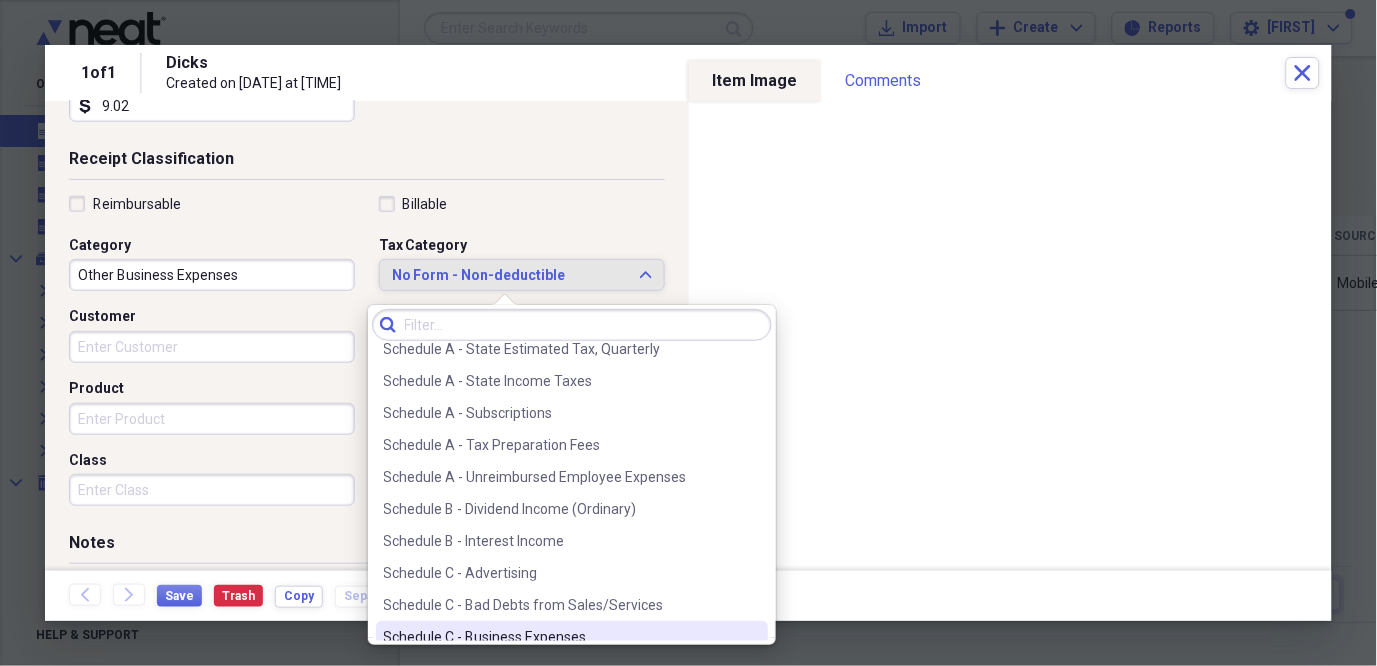 click on "Schedule C - Business Expenses" at bounding box center (560, 637) 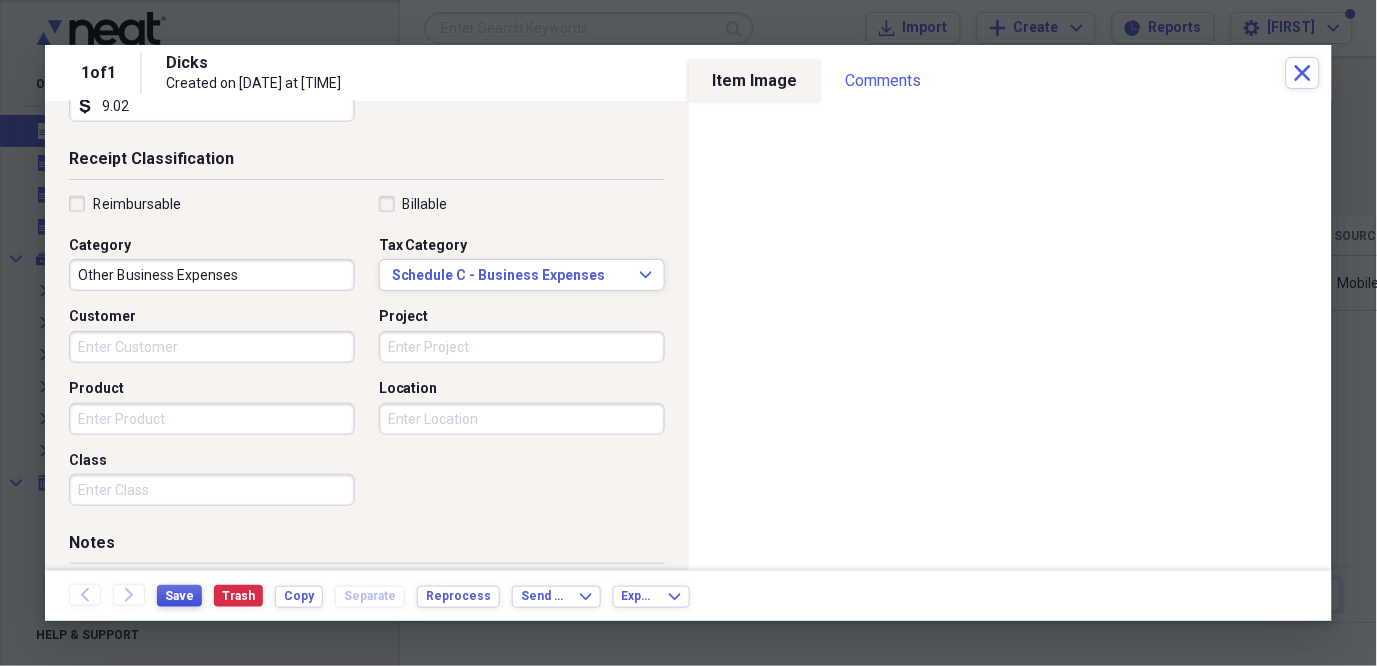 click on "Save" at bounding box center (179, 596) 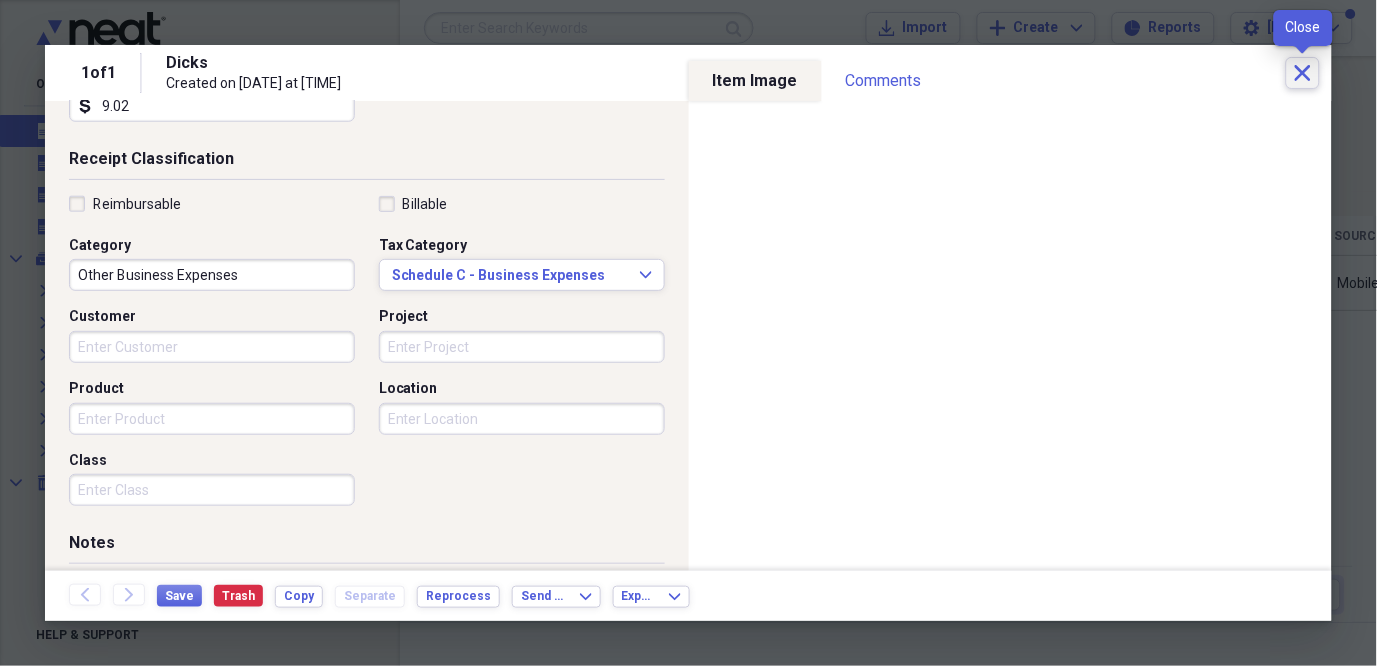 click on "Close" at bounding box center [1303, 73] 